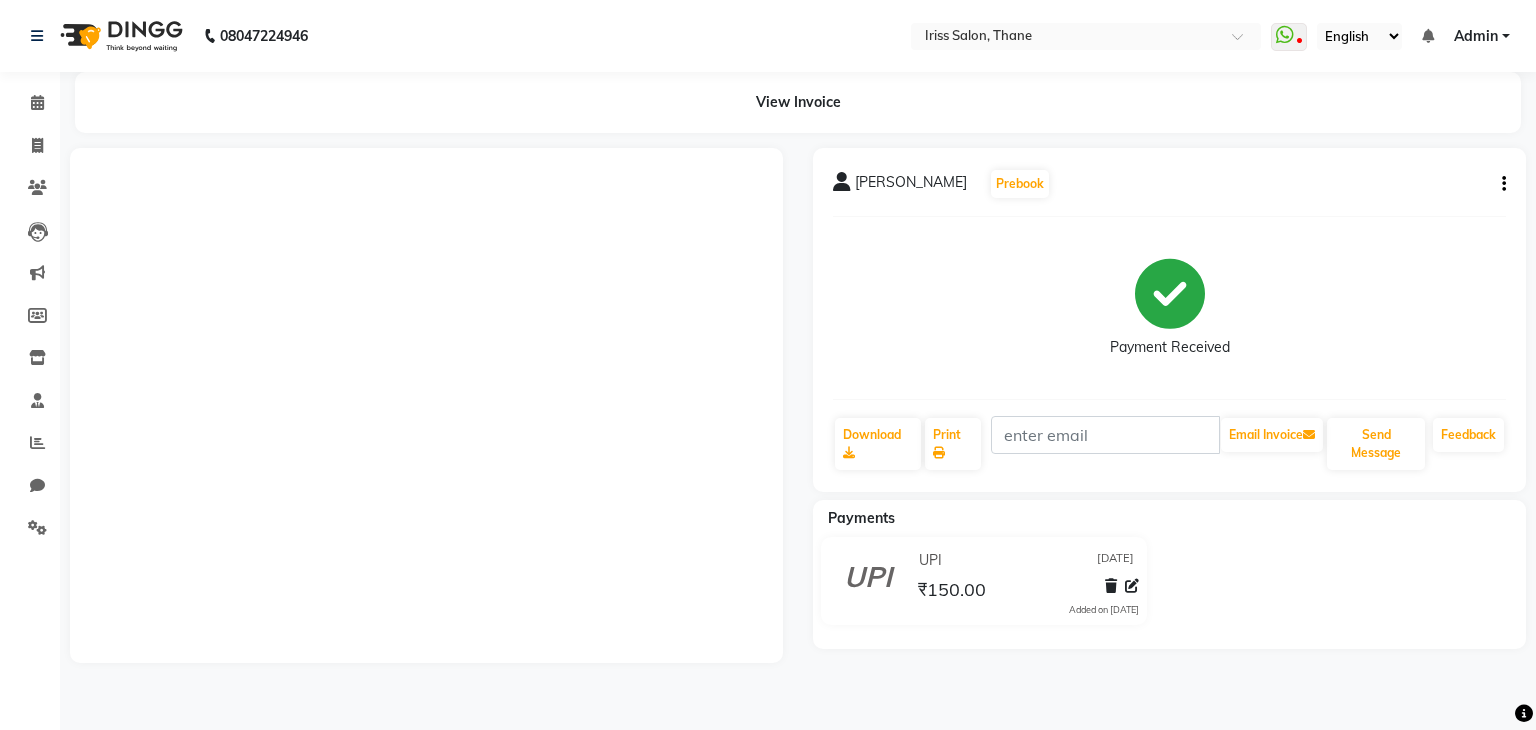scroll, scrollTop: 0, scrollLeft: 0, axis: both 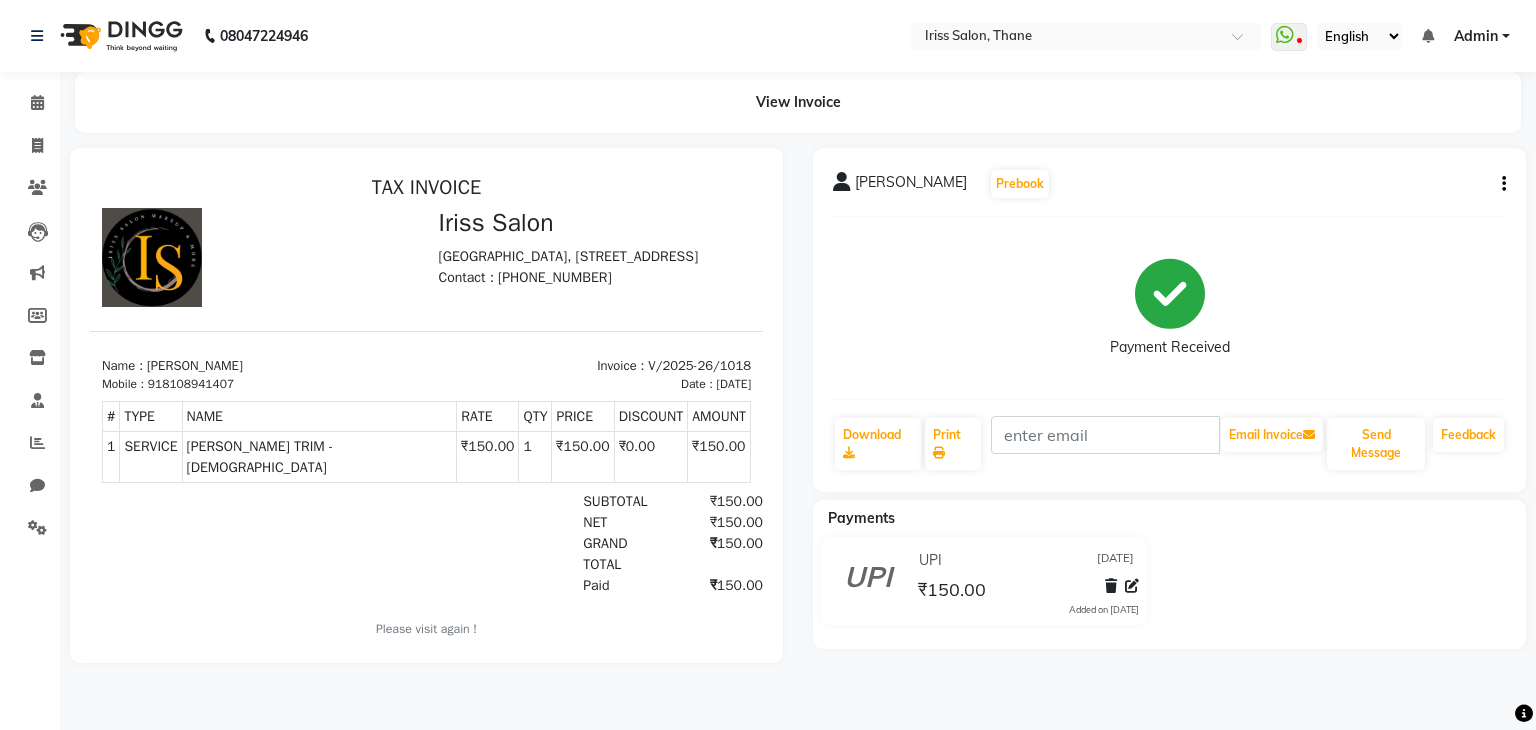 drag, startPoint x: 591, startPoint y: 615, endPoint x: 677, endPoint y: 542, distance: 112.805145 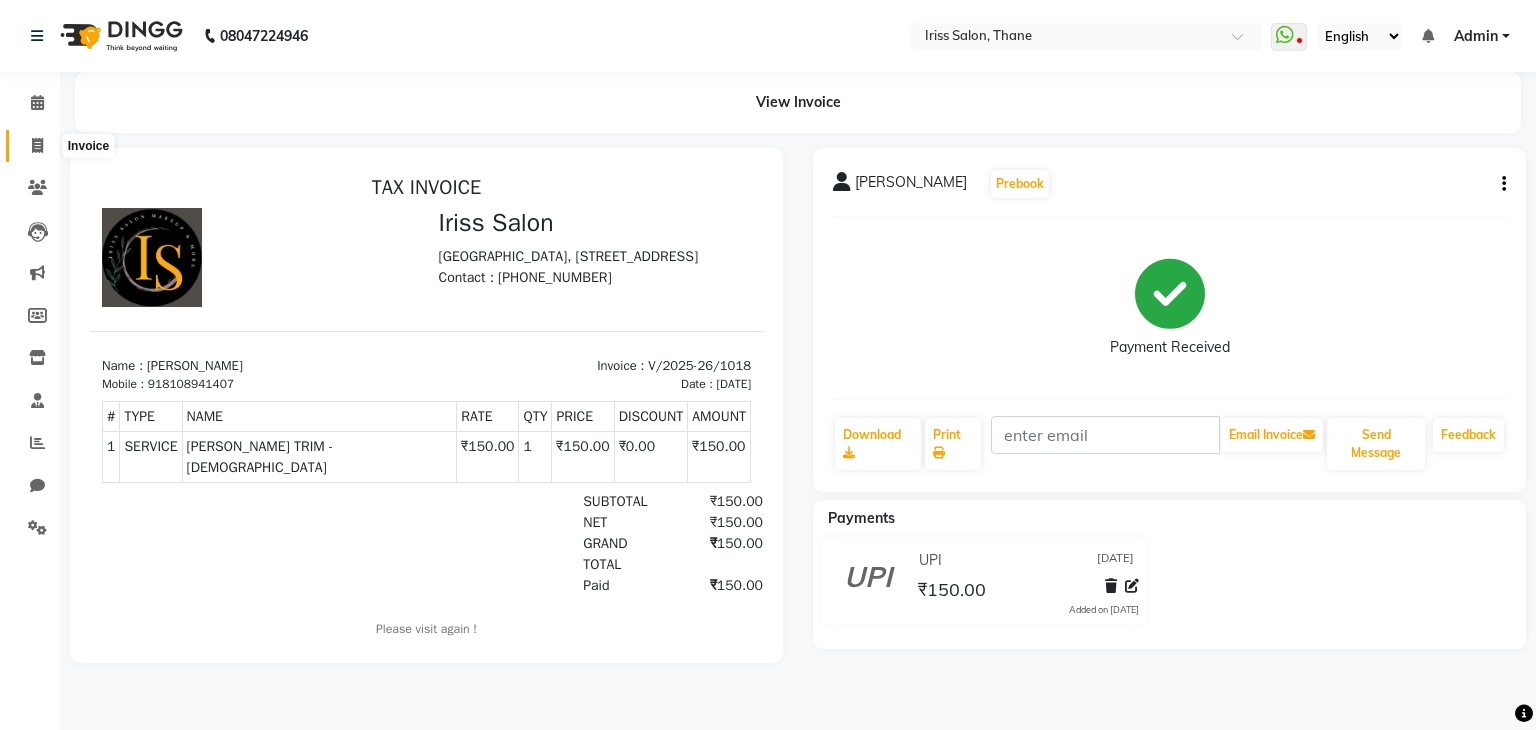 click 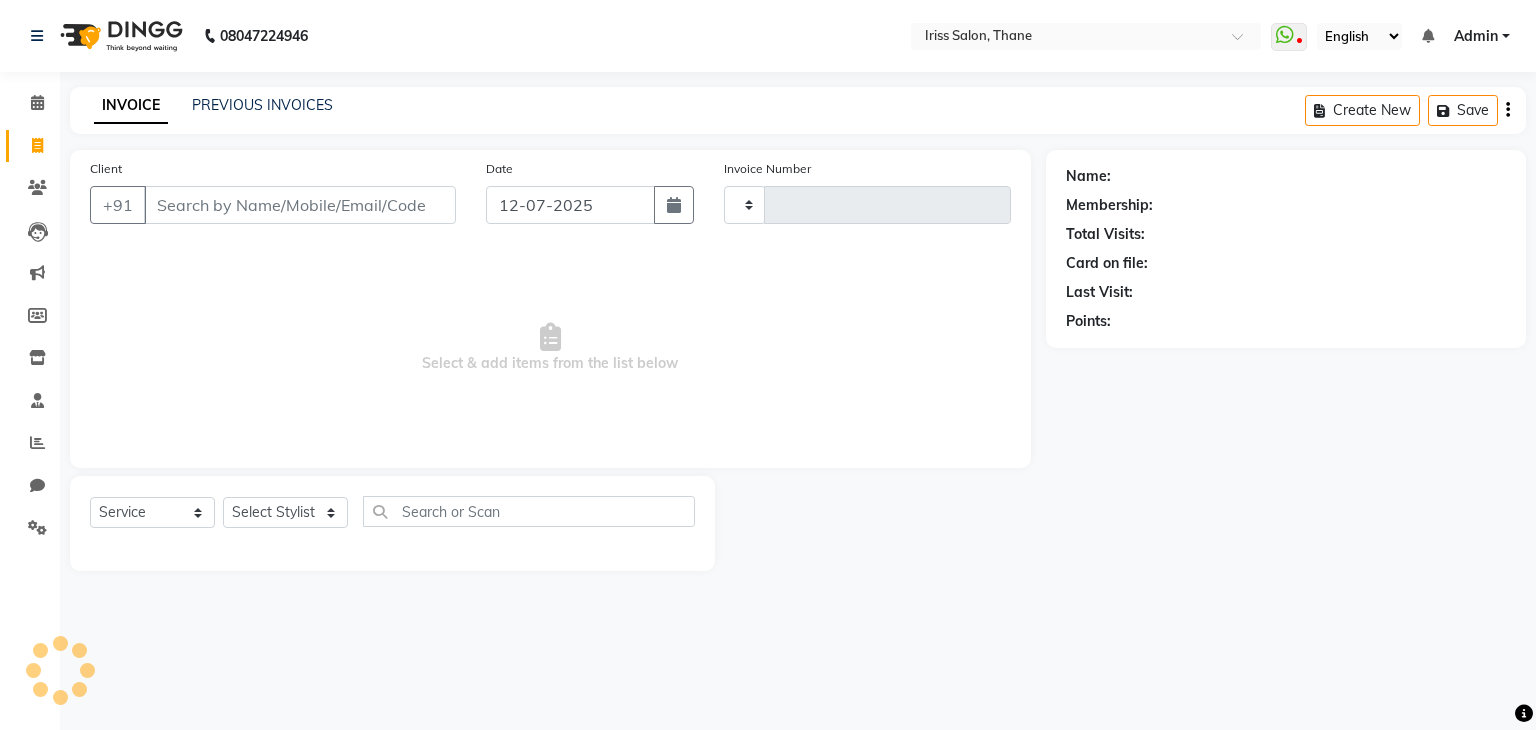type on "1019" 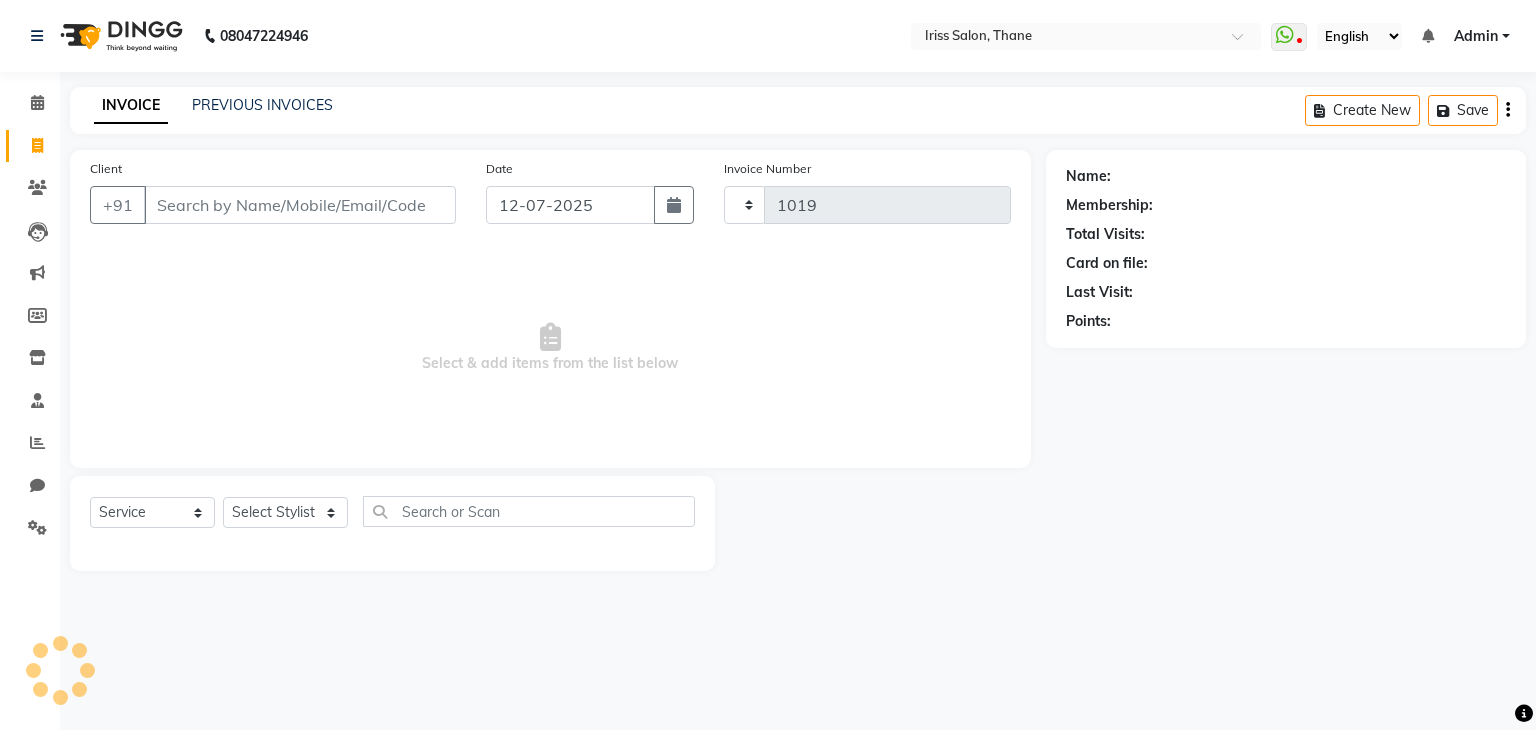select on "7676" 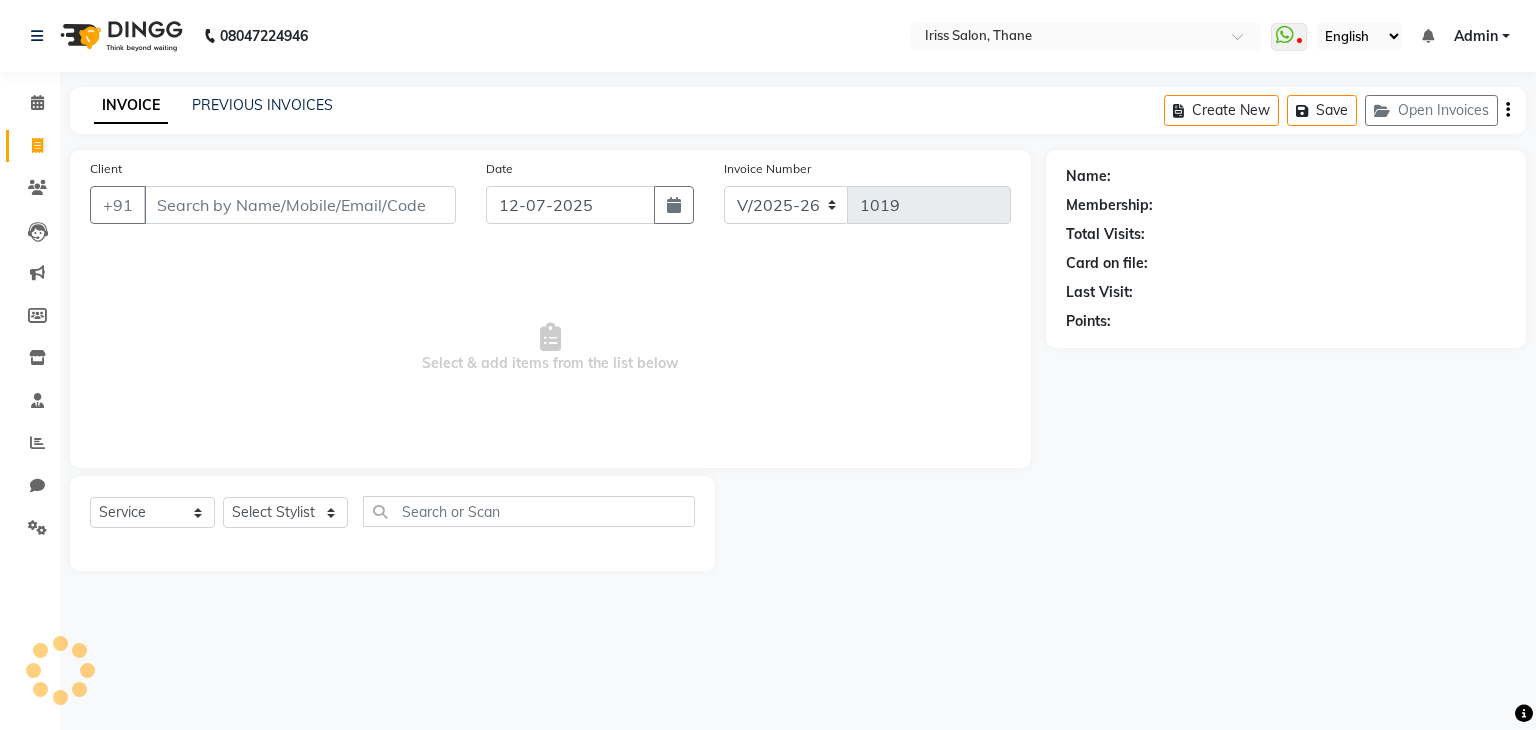 click on "Client" at bounding box center (300, 205) 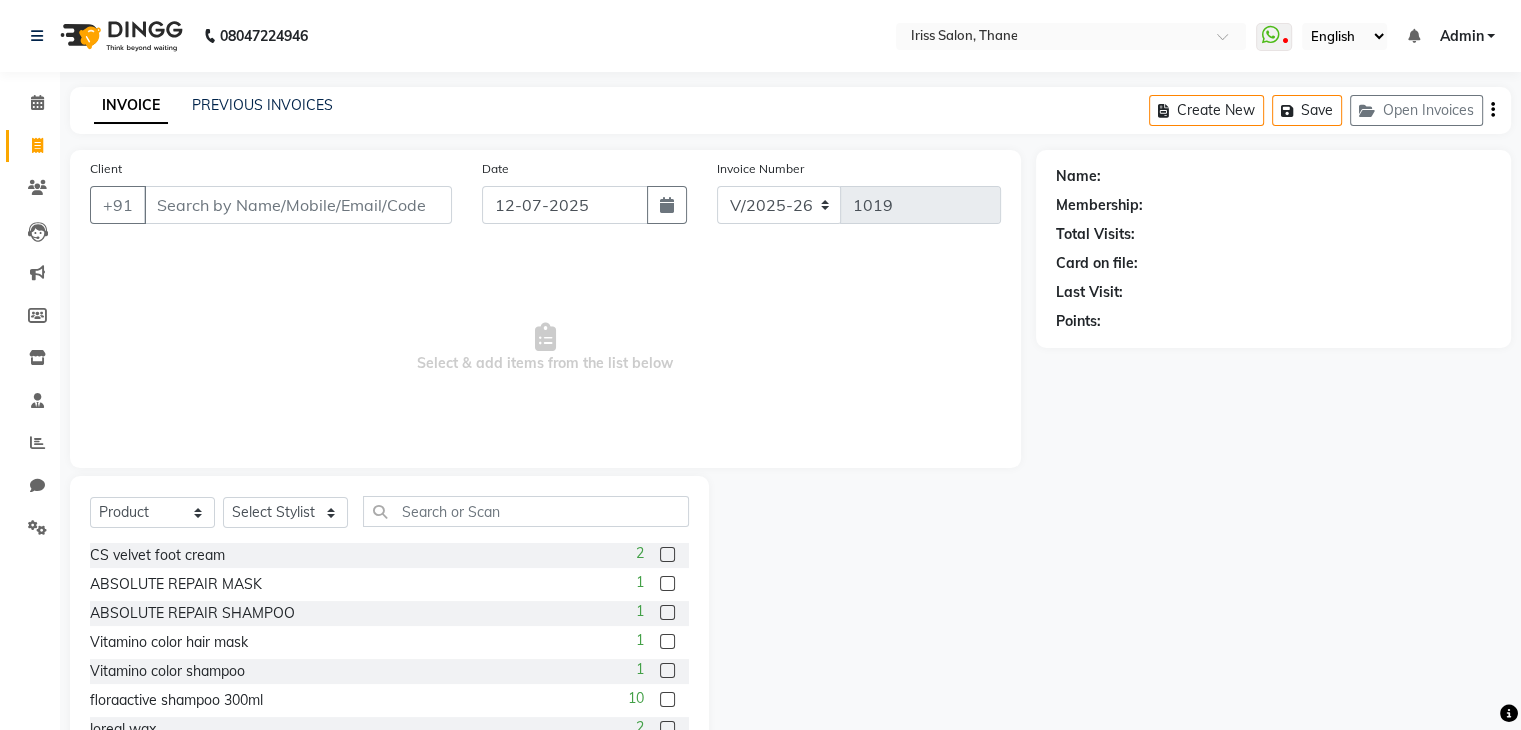 click on "Client" at bounding box center (298, 205) 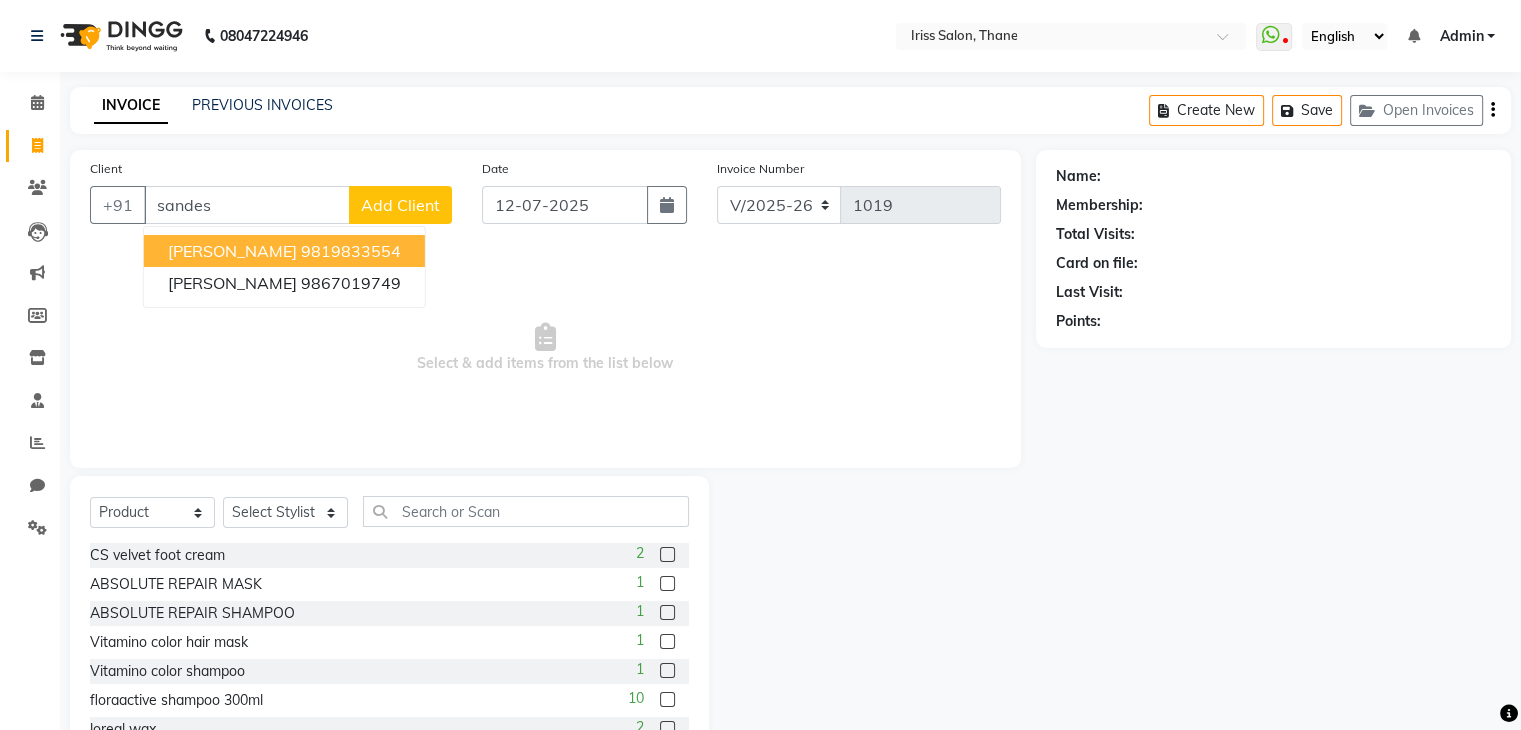 click on "[PERSON_NAME]  9819833554" at bounding box center [284, 251] 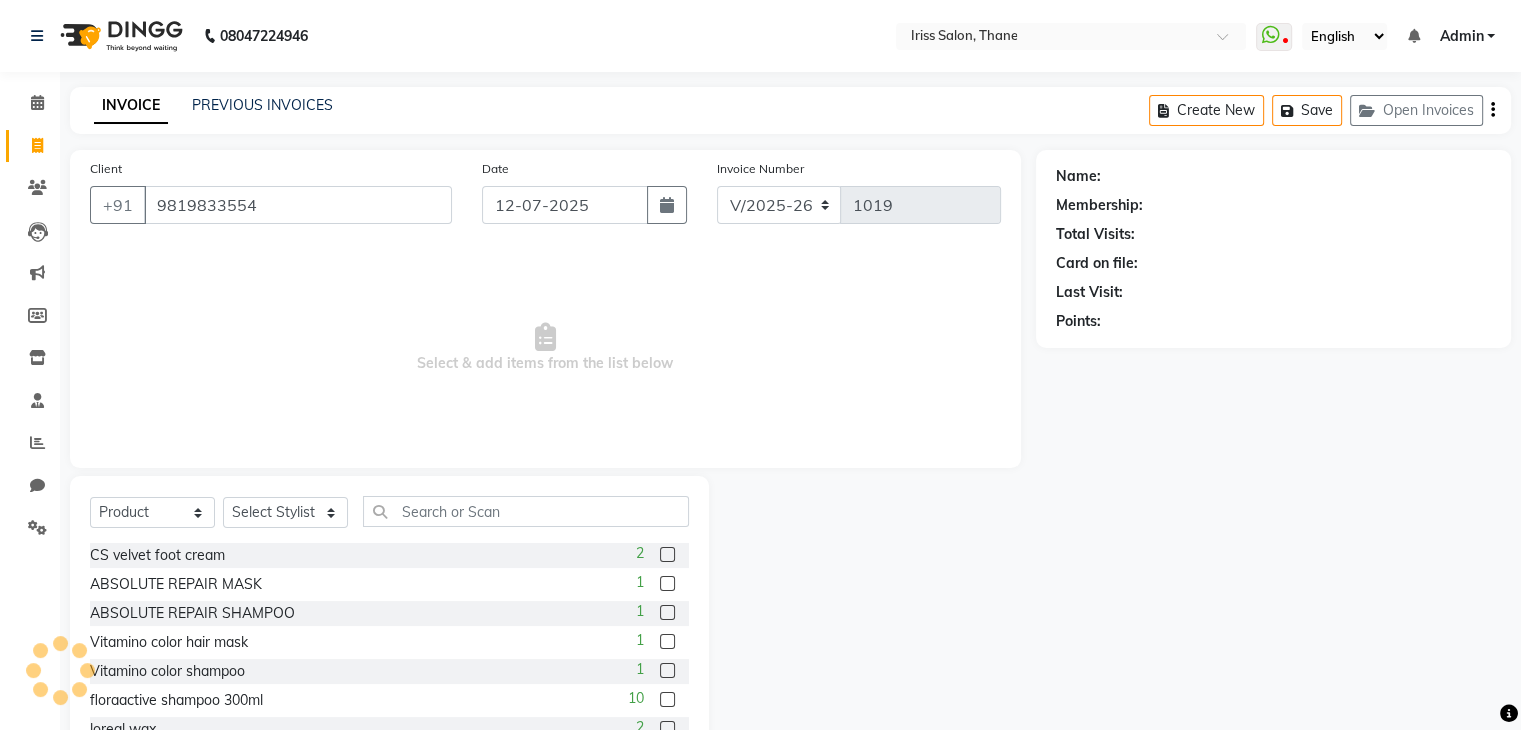 type on "9819833554" 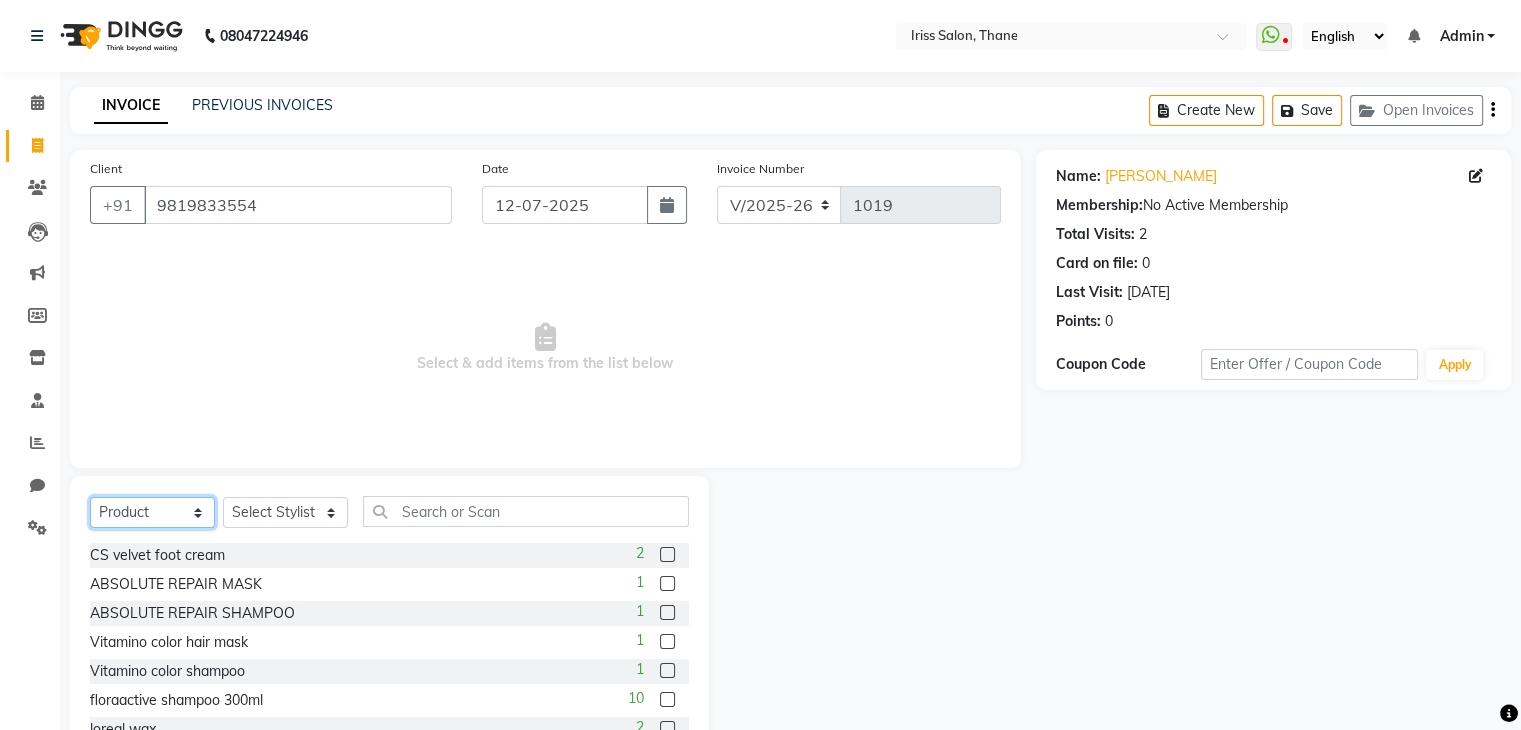 click on "Select  Service  Product  Membership  Package Voucher Prepaid Gift Card" 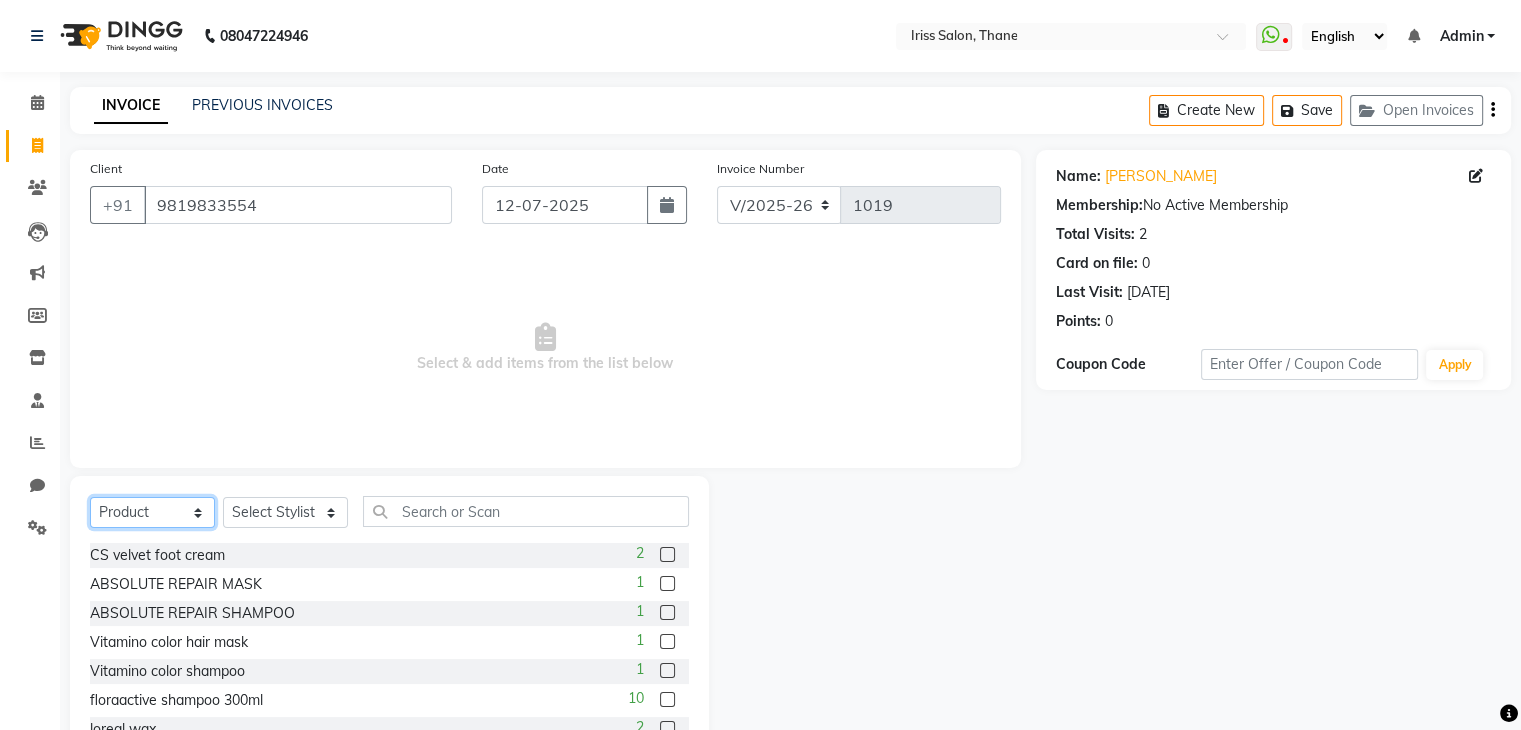 select on "service" 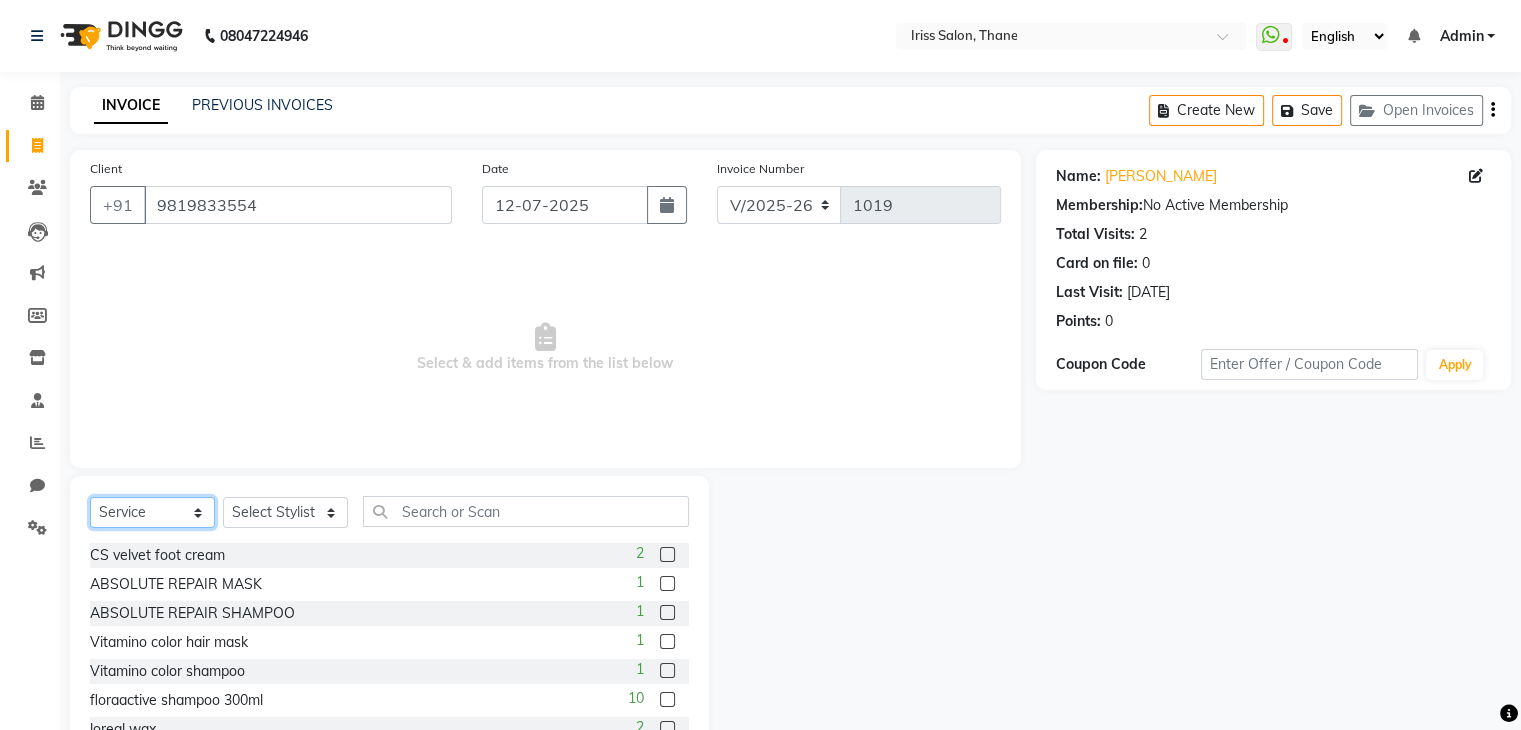 click on "Select  Service  Product  Membership  Package Voucher Prepaid Gift Card" 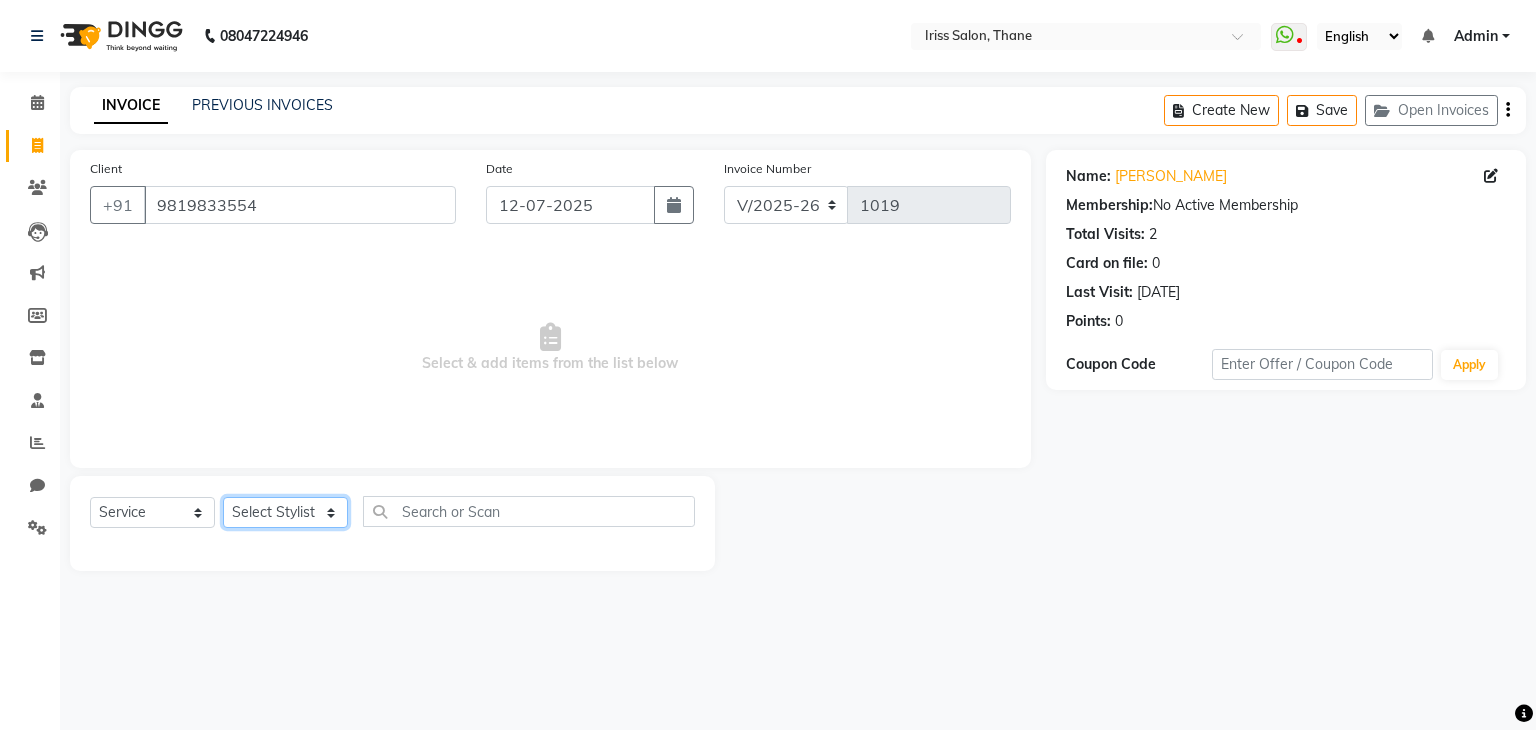 click on "Select Stylist Alzeem [PERSON_NAME] [PERSON_NAME] [PERSON_NAME] [PERSON_NAME]  [PERSON_NAME]" 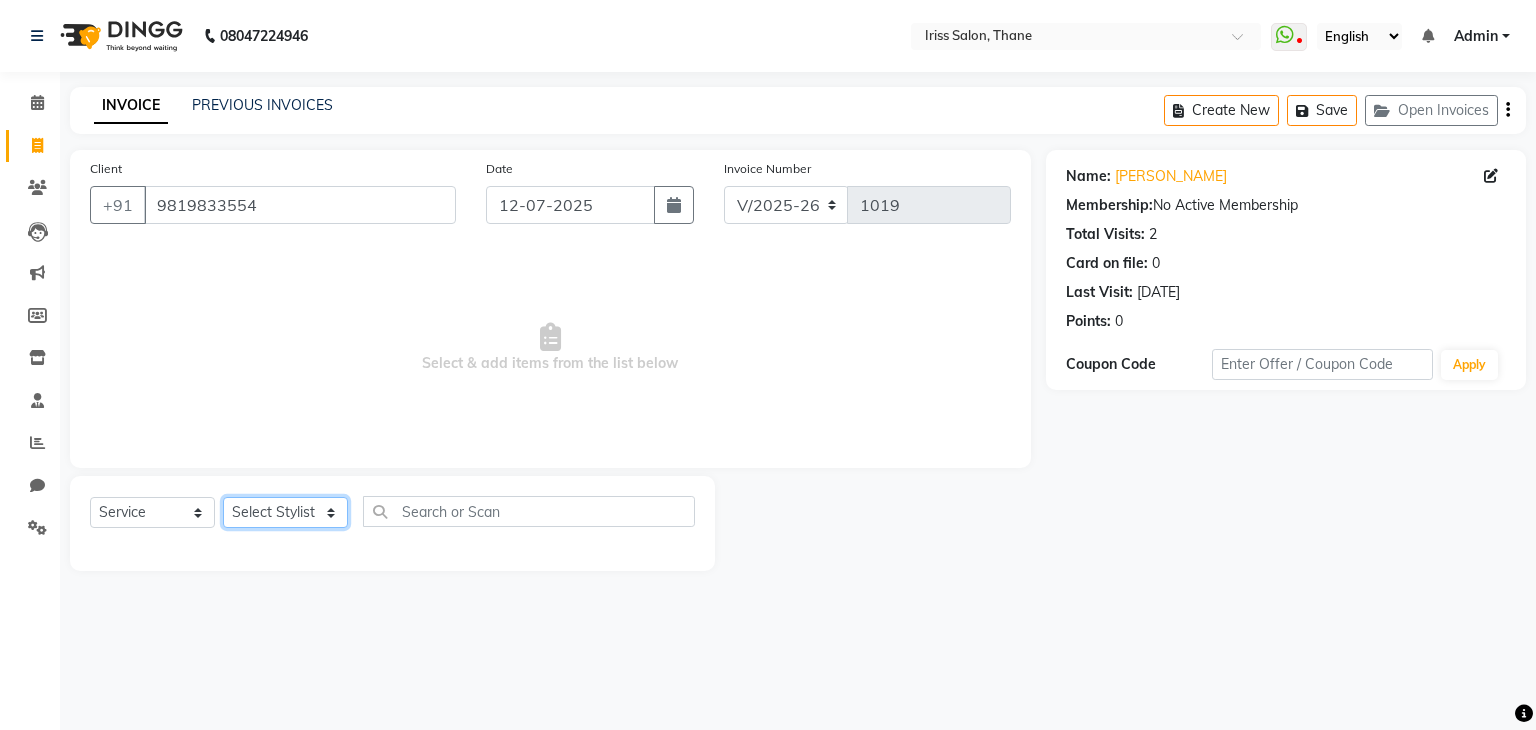 select on "67966" 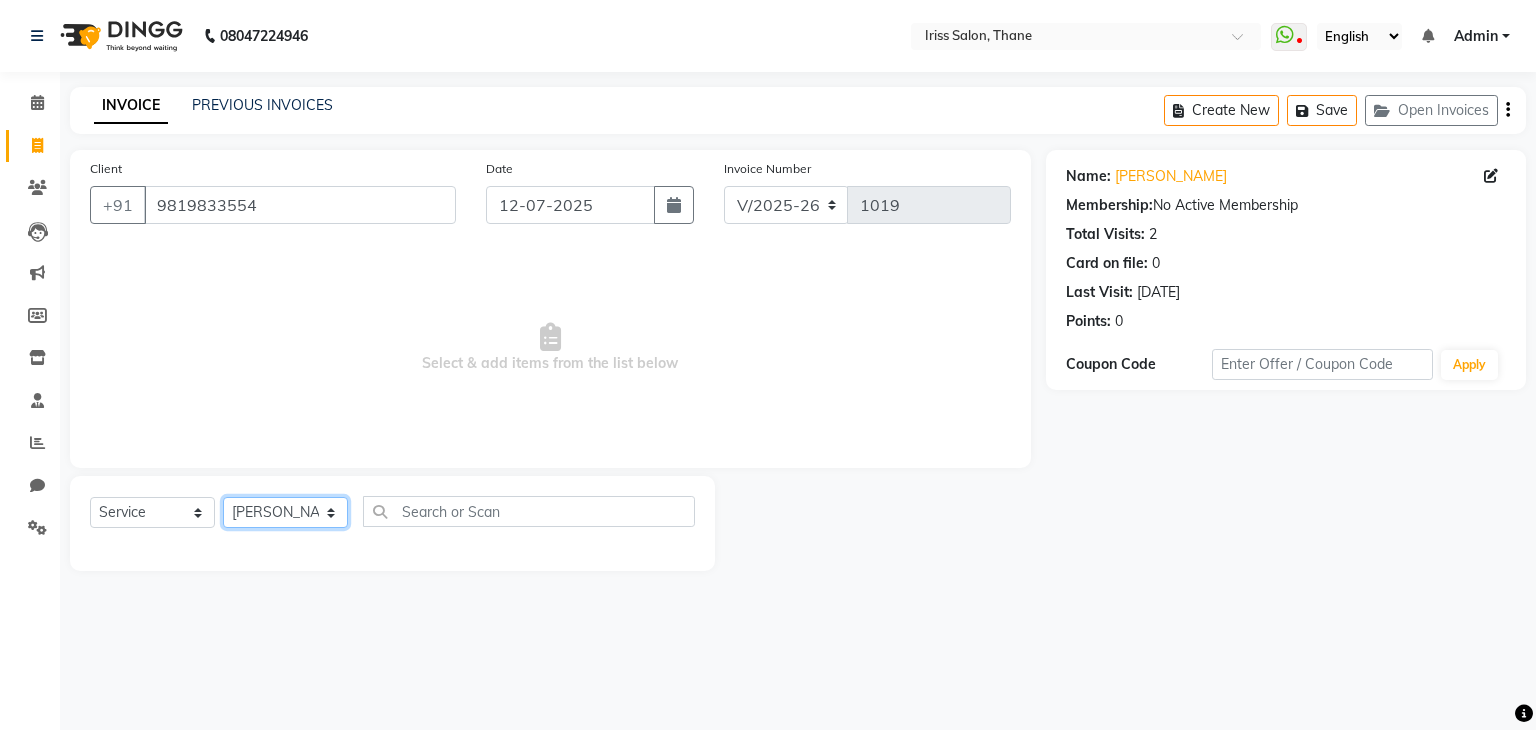 click on "Select Stylist Alzeem [PERSON_NAME] [PERSON_NAME] [PERSON_NAME] [PERSON_NAME]  [PERSON_NAME]" 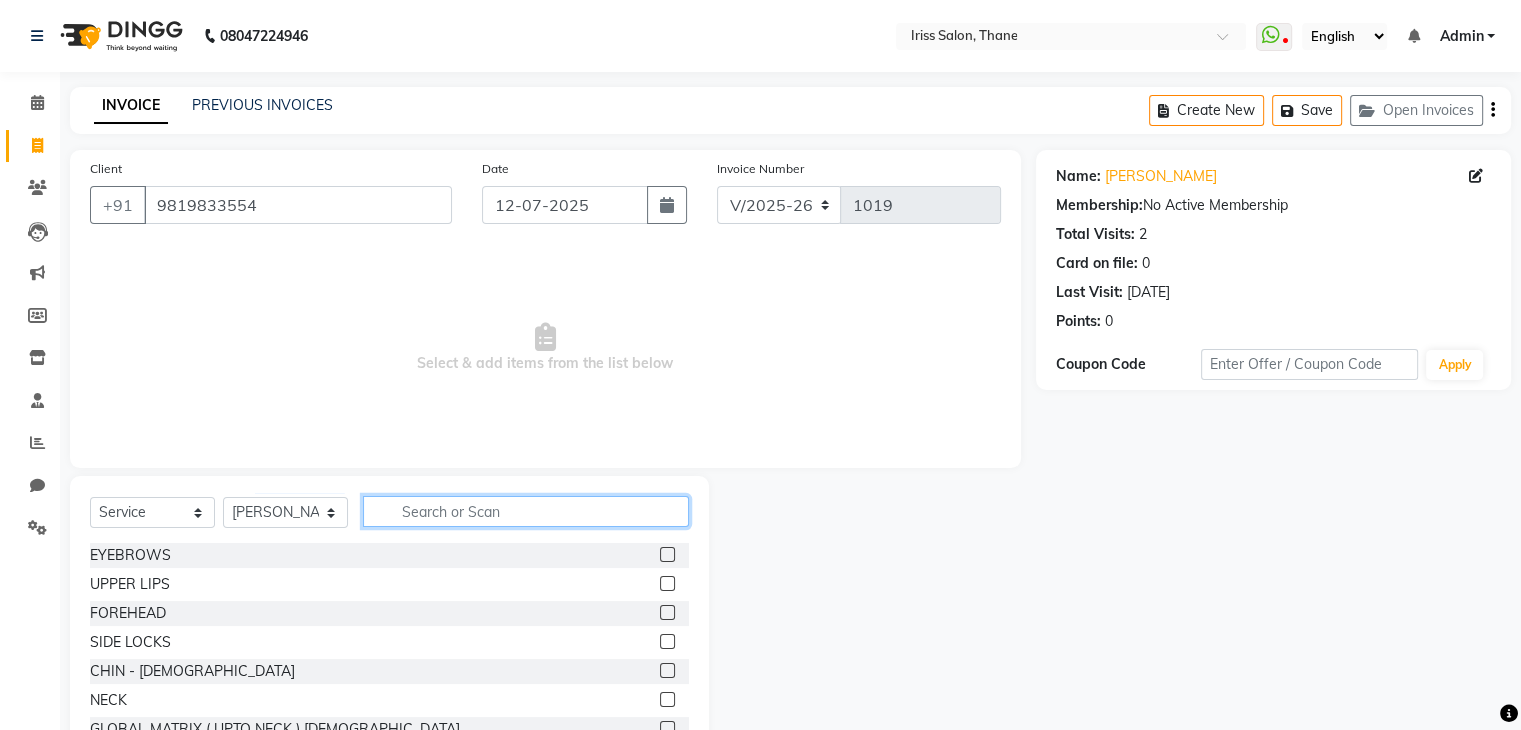click 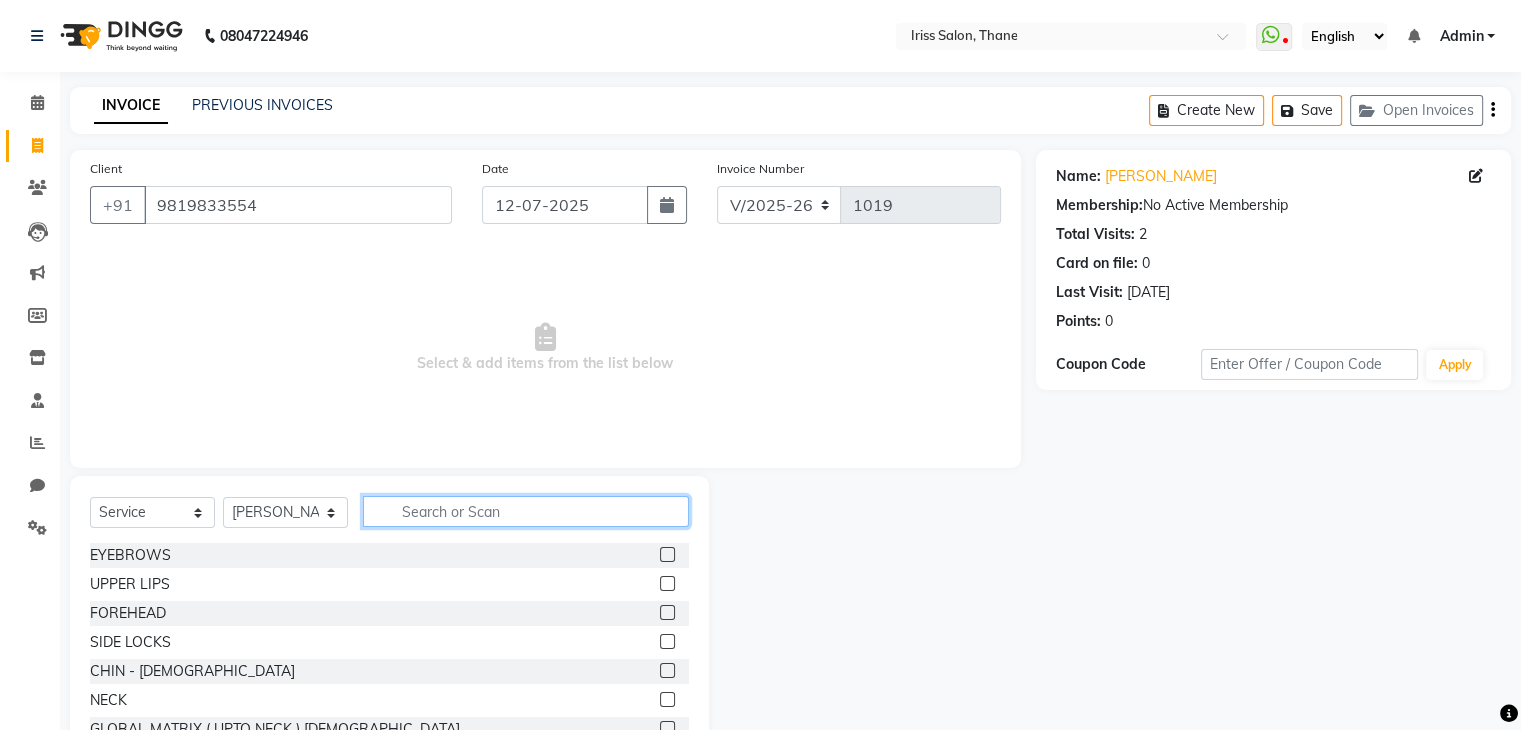 click 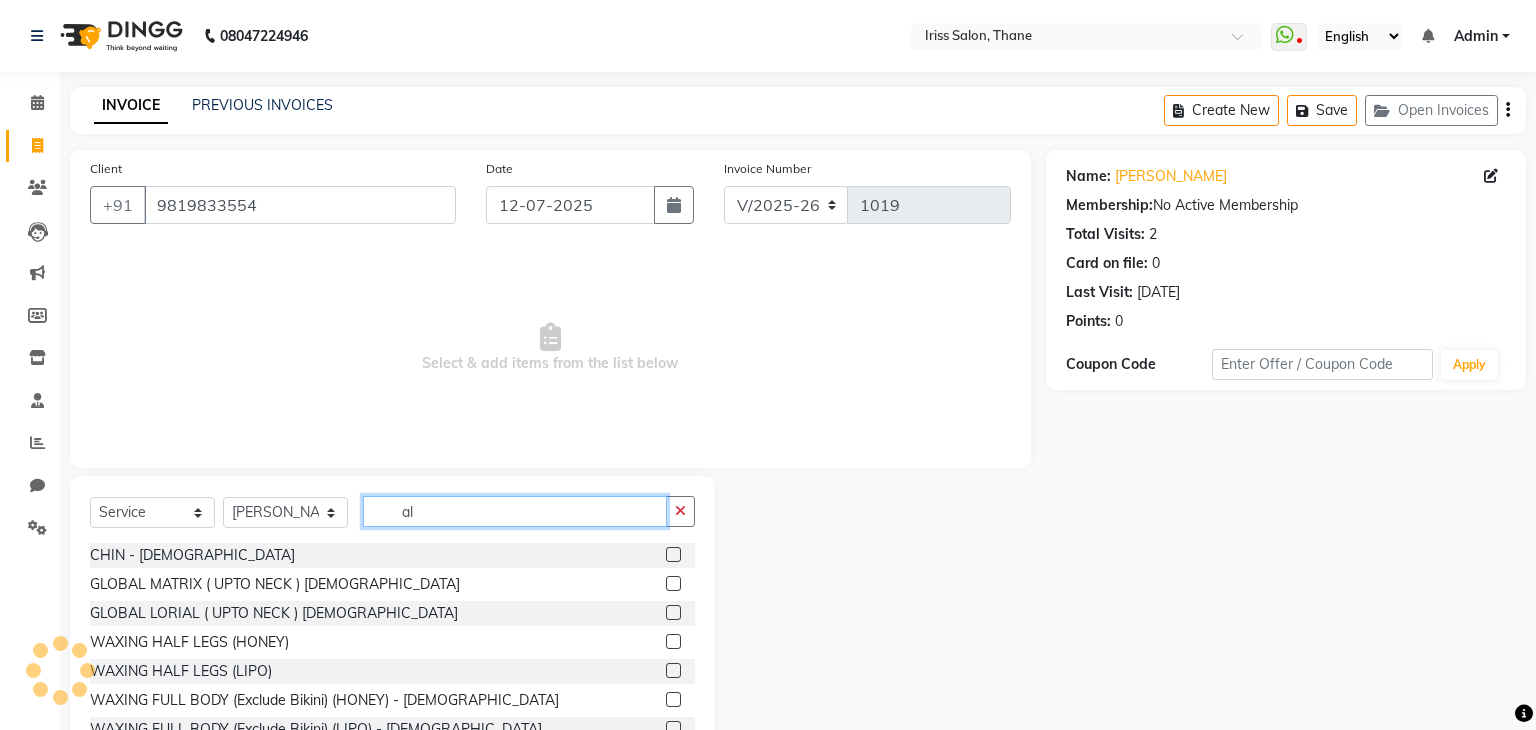 type on "a" 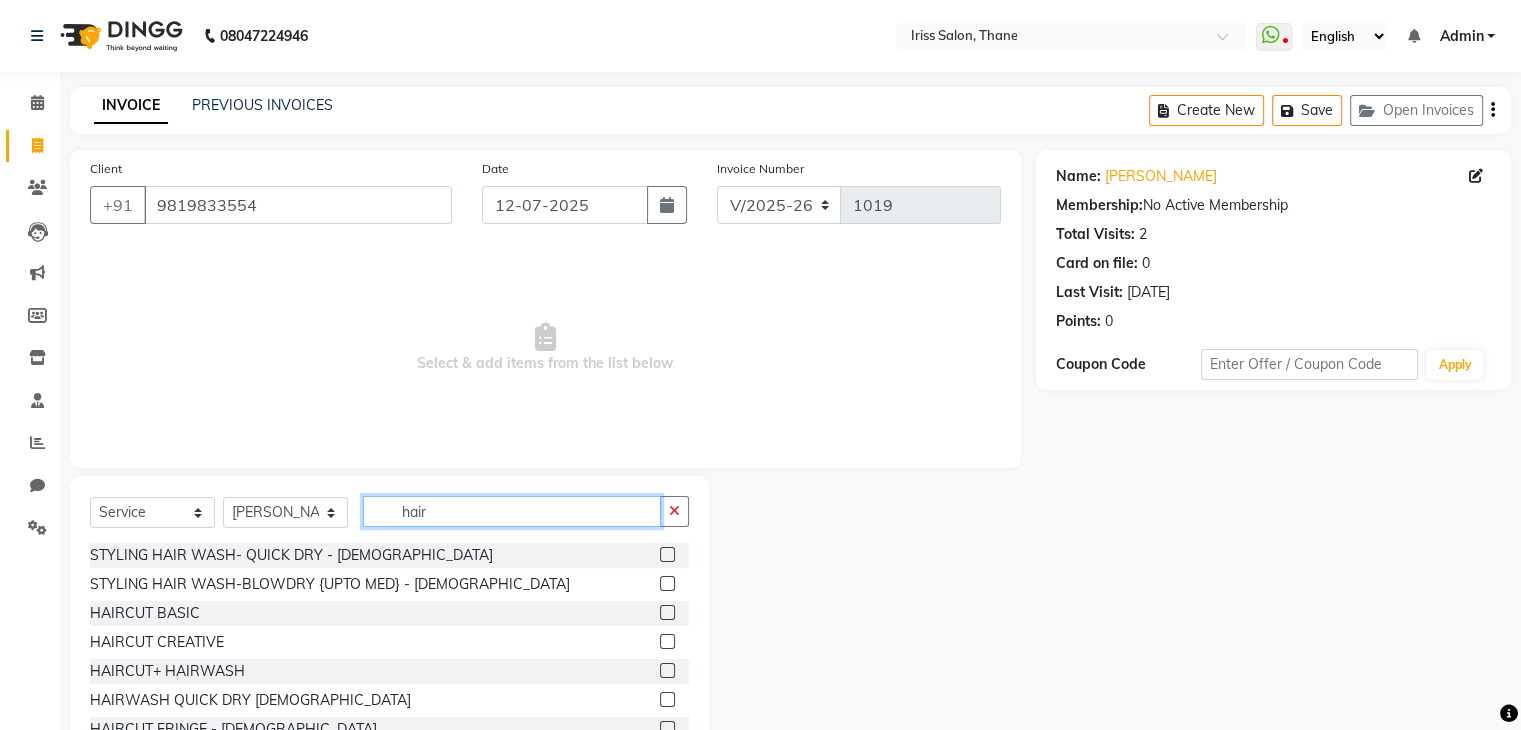type on "hair" 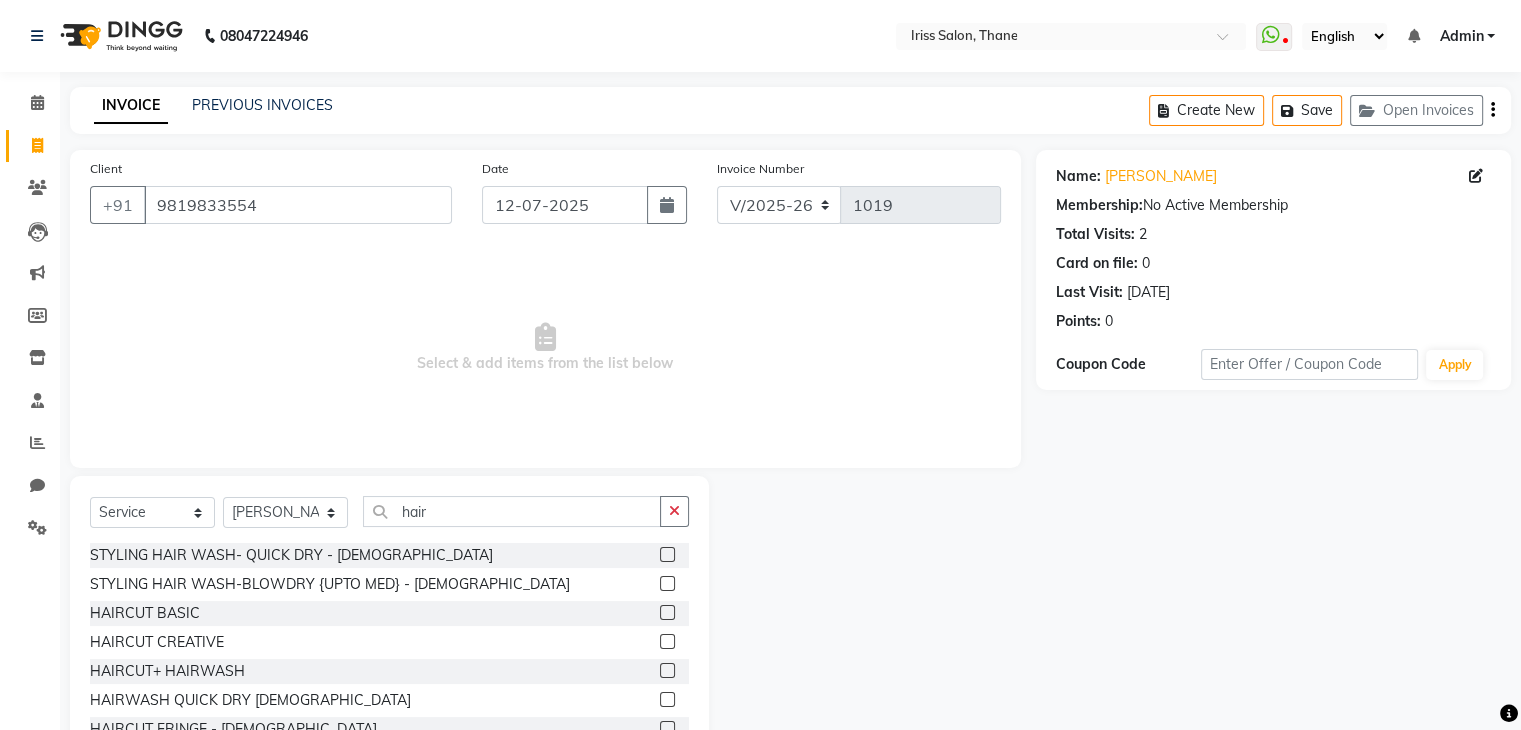 click 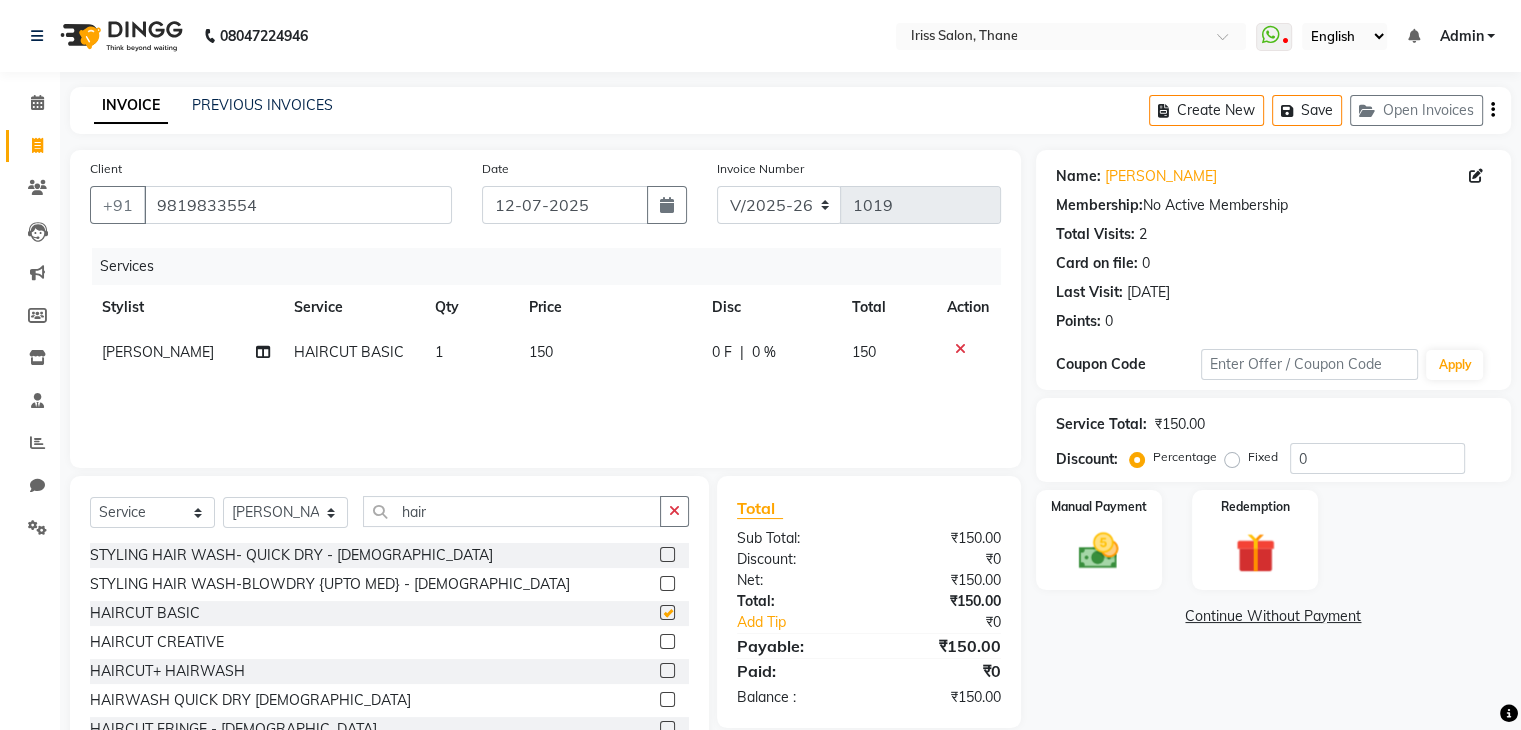 checkbox on "false" 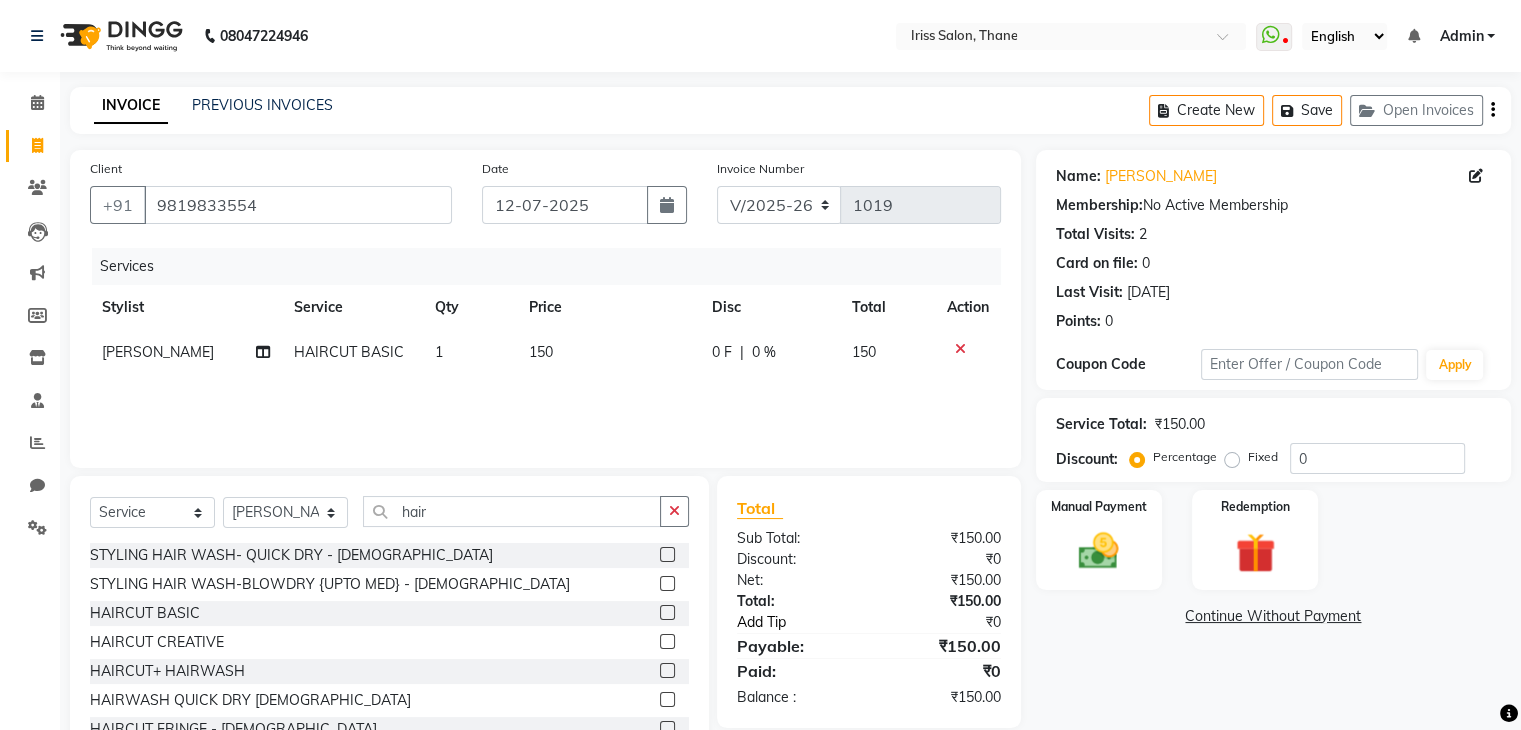 click on "Add Tip" 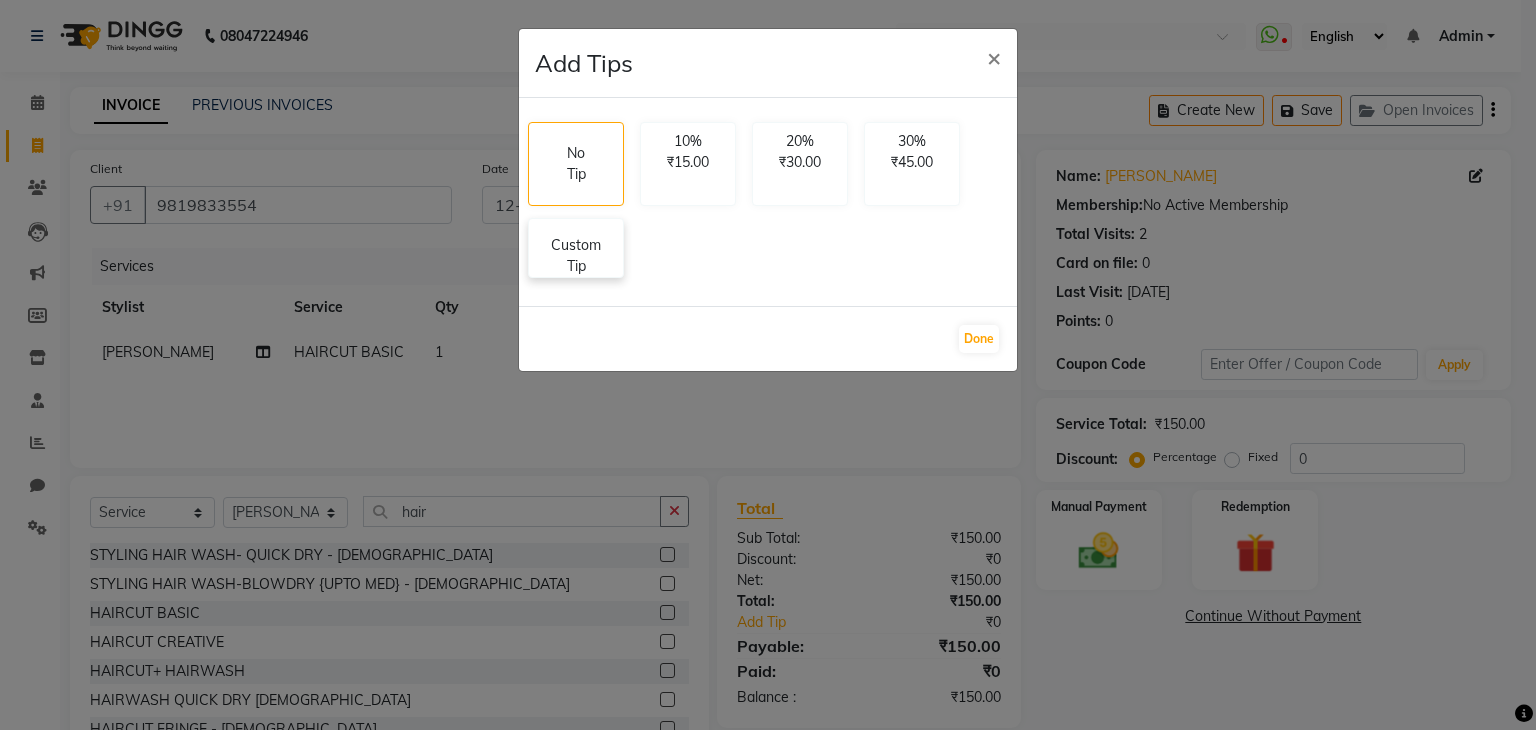 click on "Custom Tip" 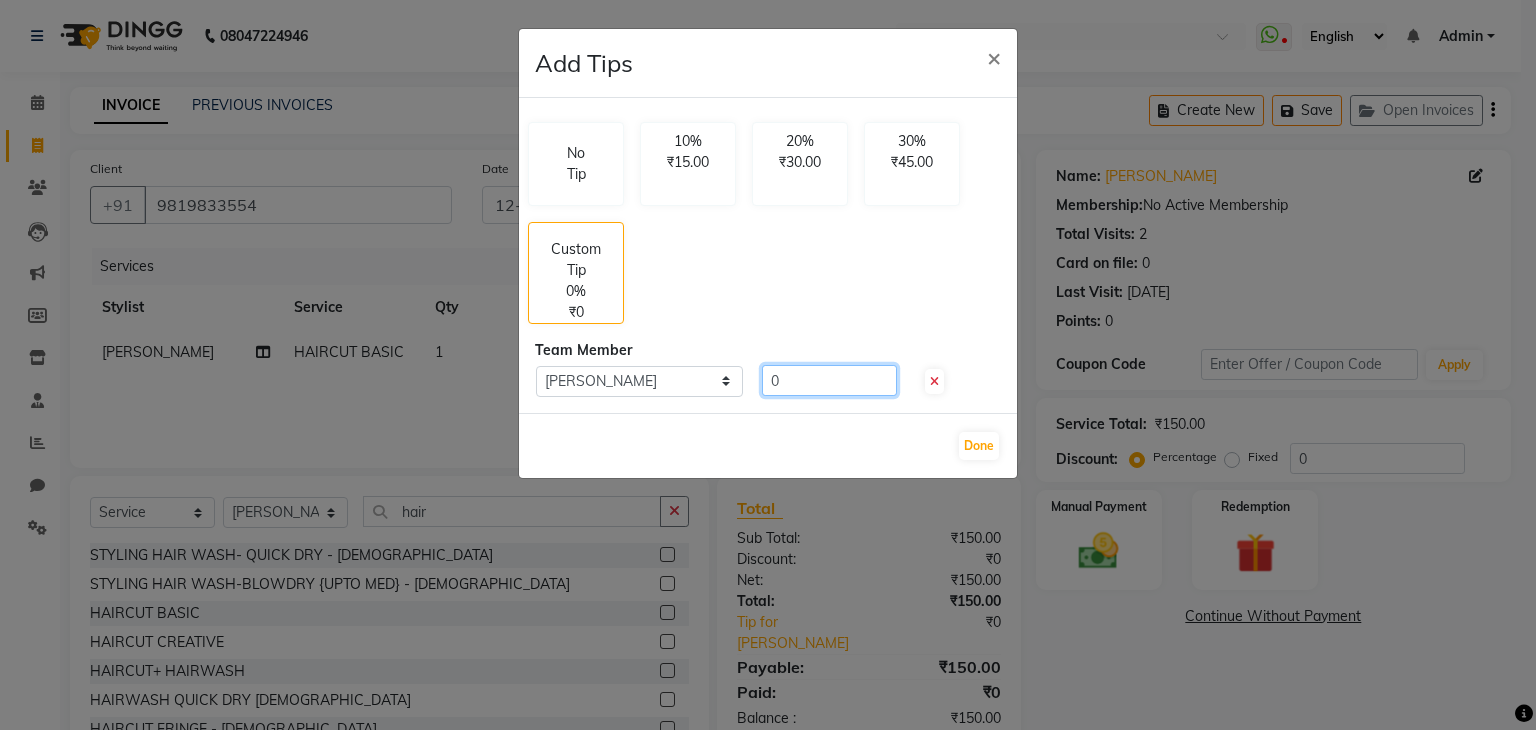 click on "0" 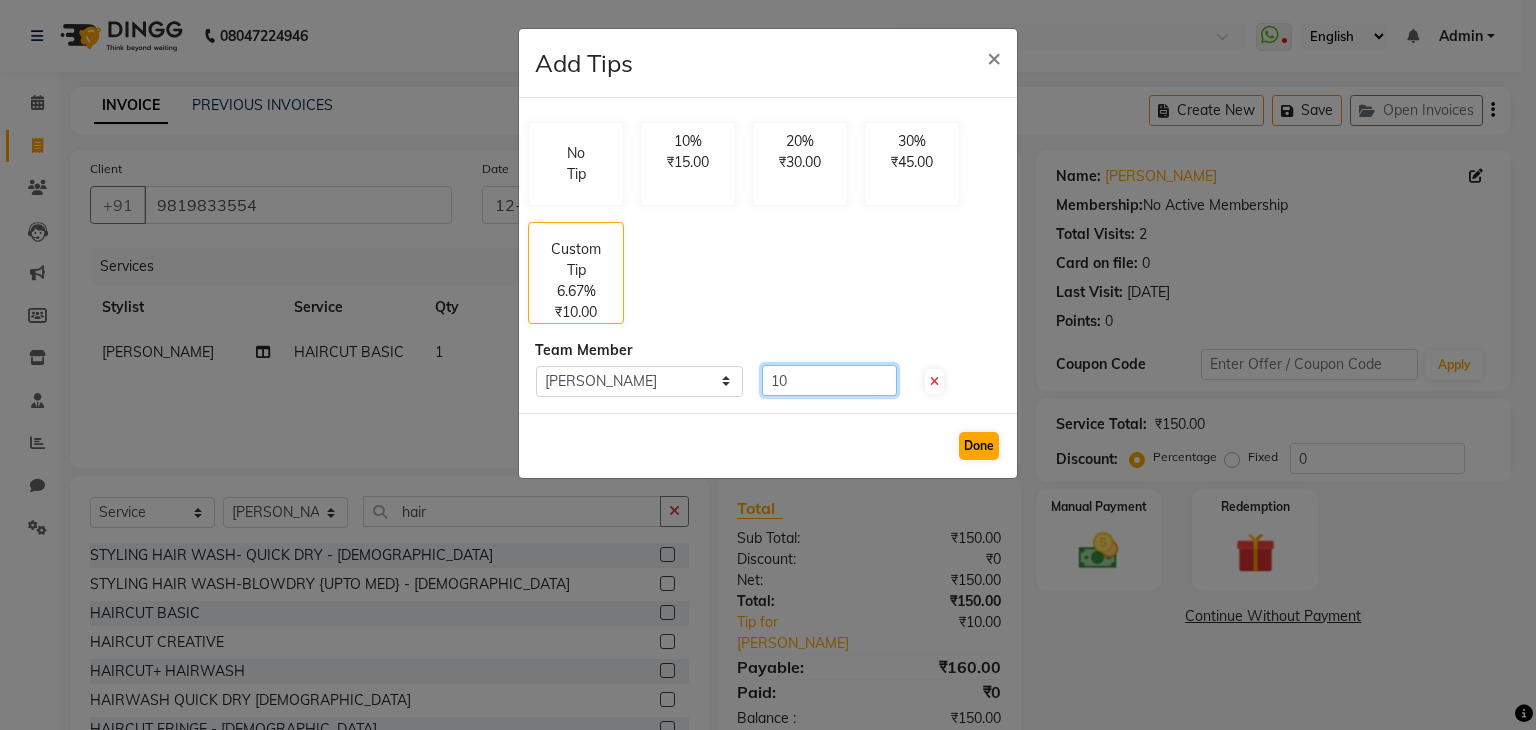 type on "10" 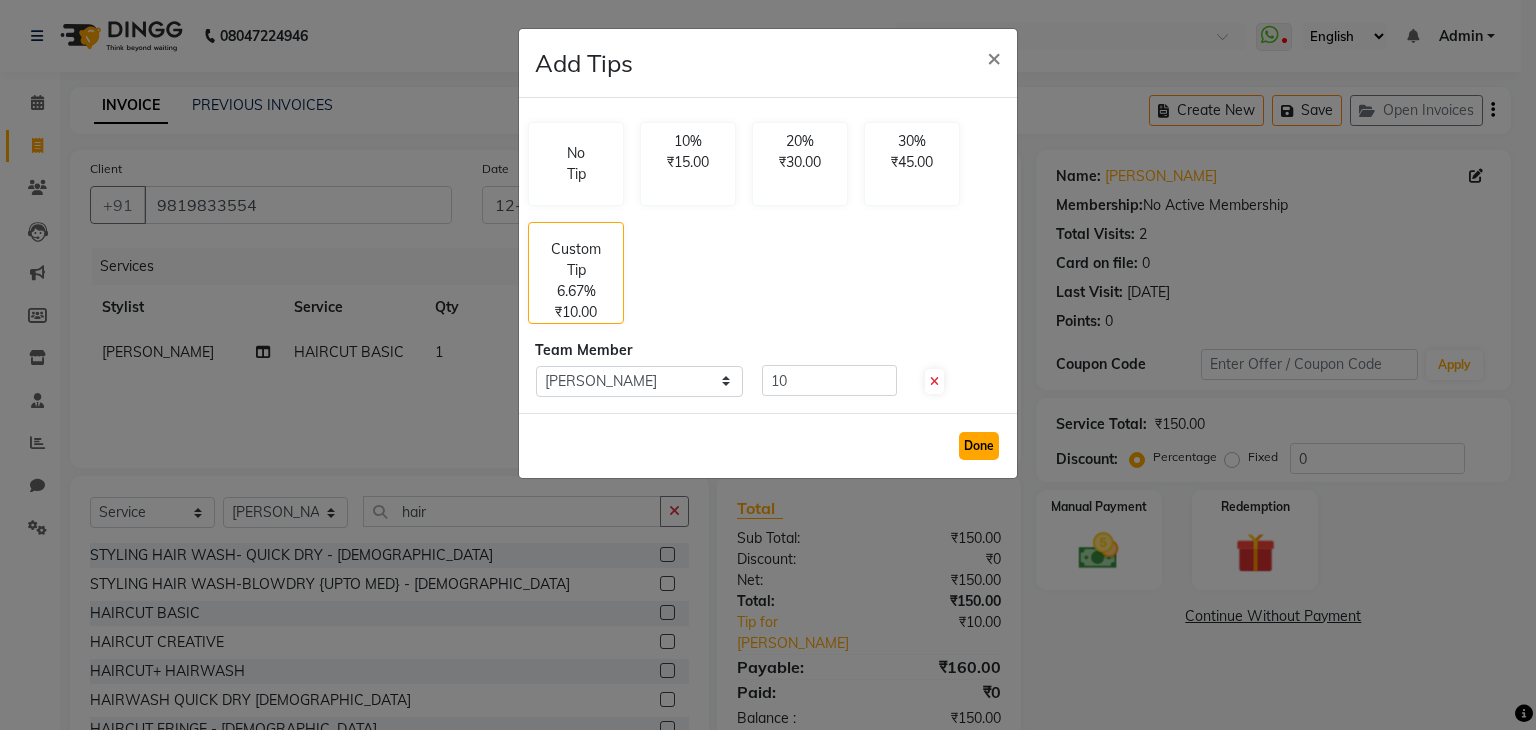 click on "Done" 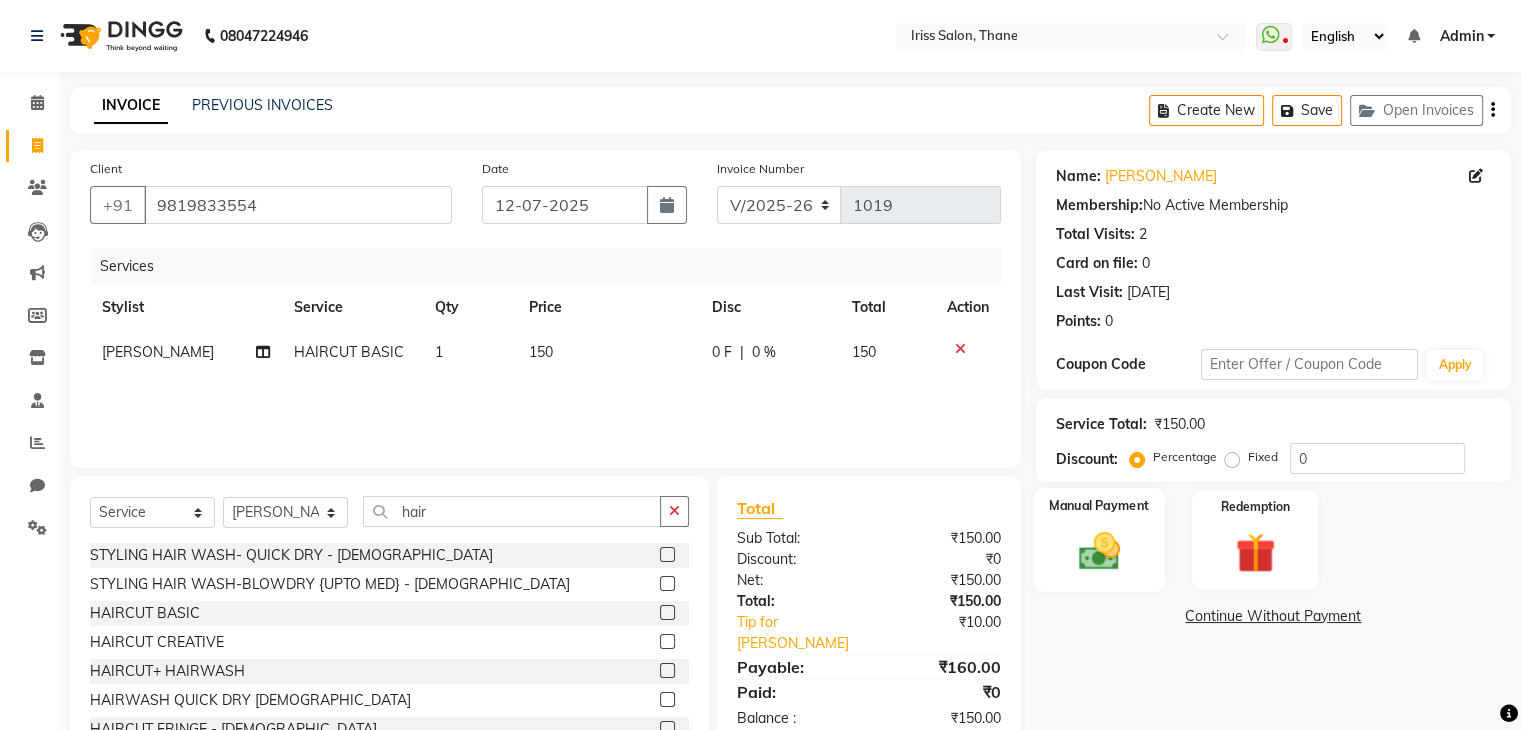 click 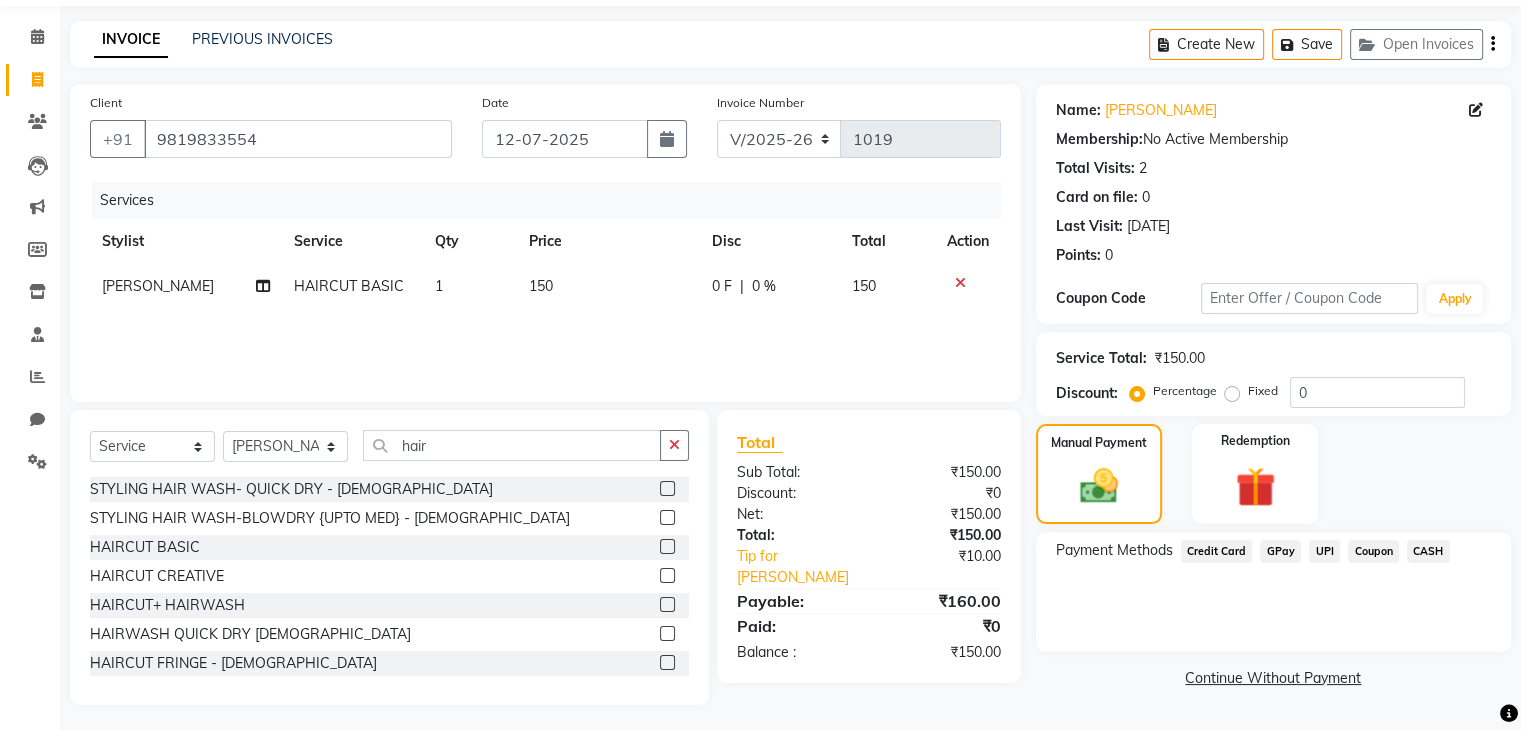 scroll, scrollTop: 72, scrollLeft: 0, axis: vertical 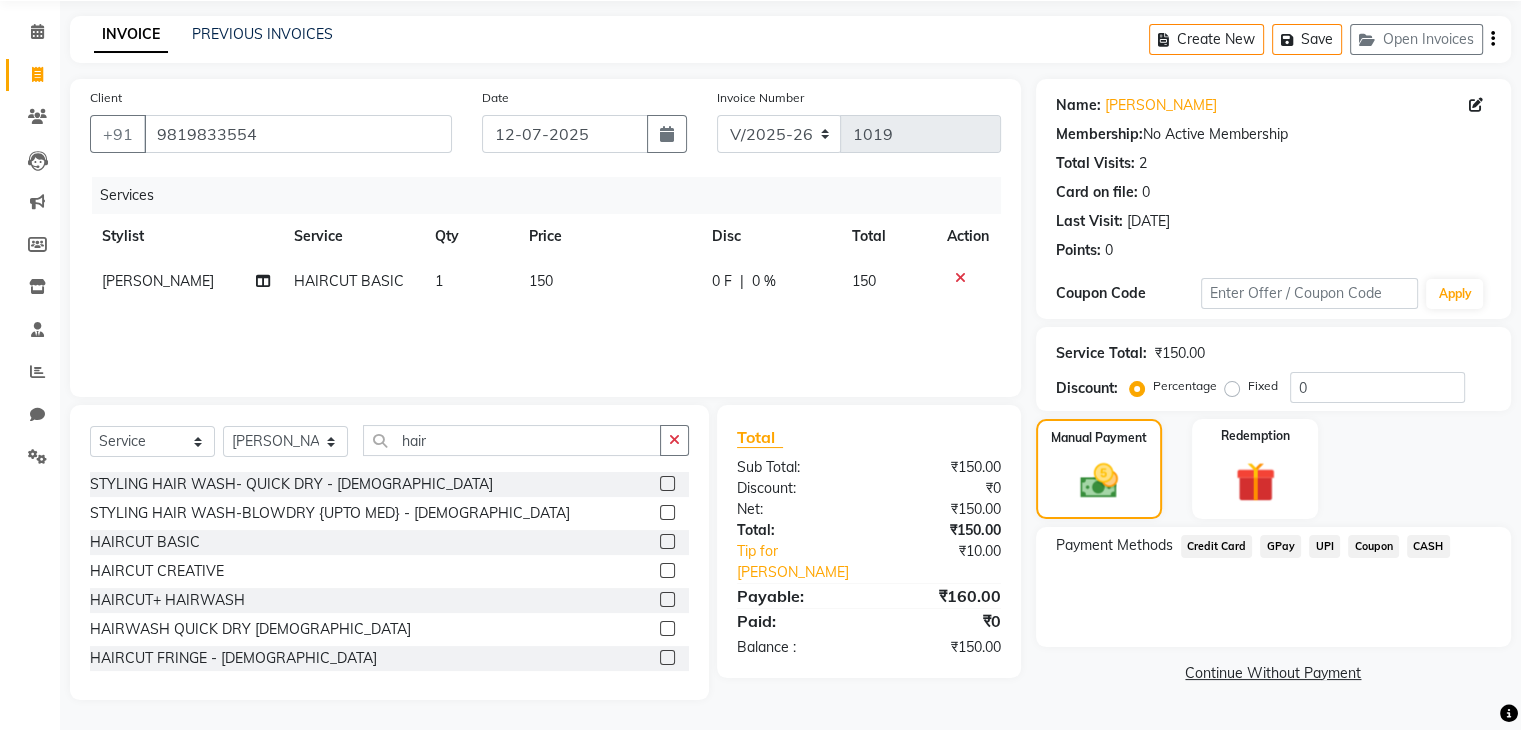 click on "UPI" 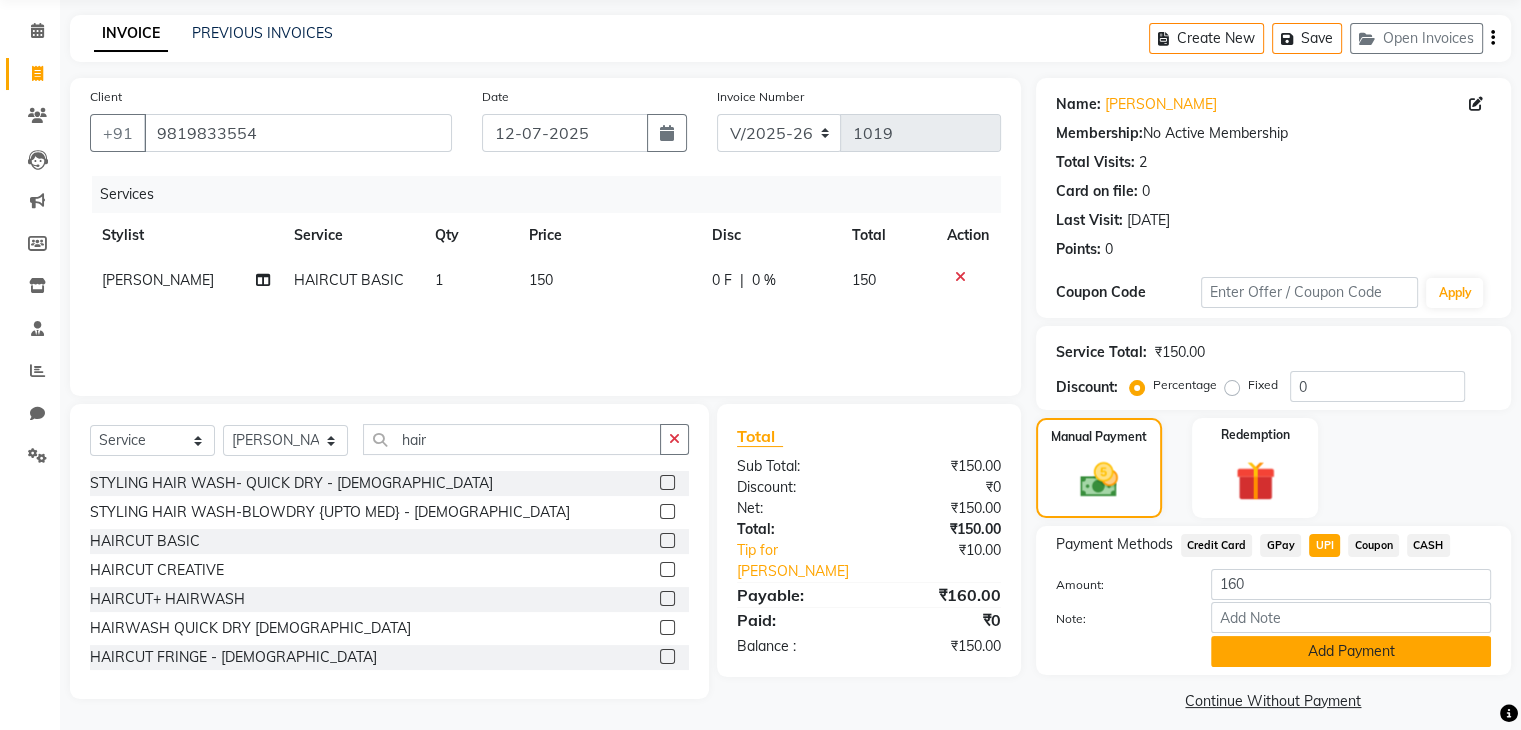 click on "Add Payment" 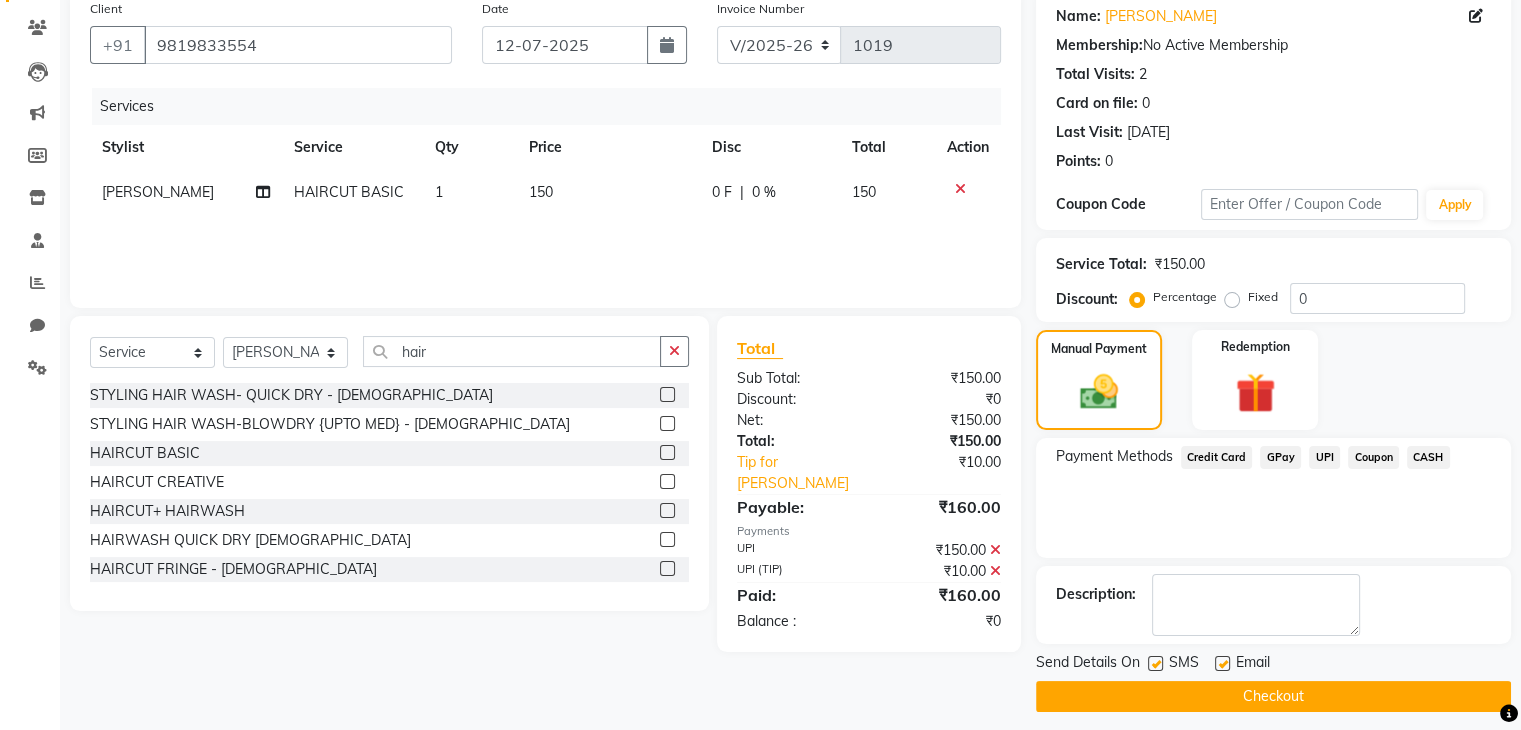 scroll, scrollTop: 171, scrollLeft: 0, axis: vertical 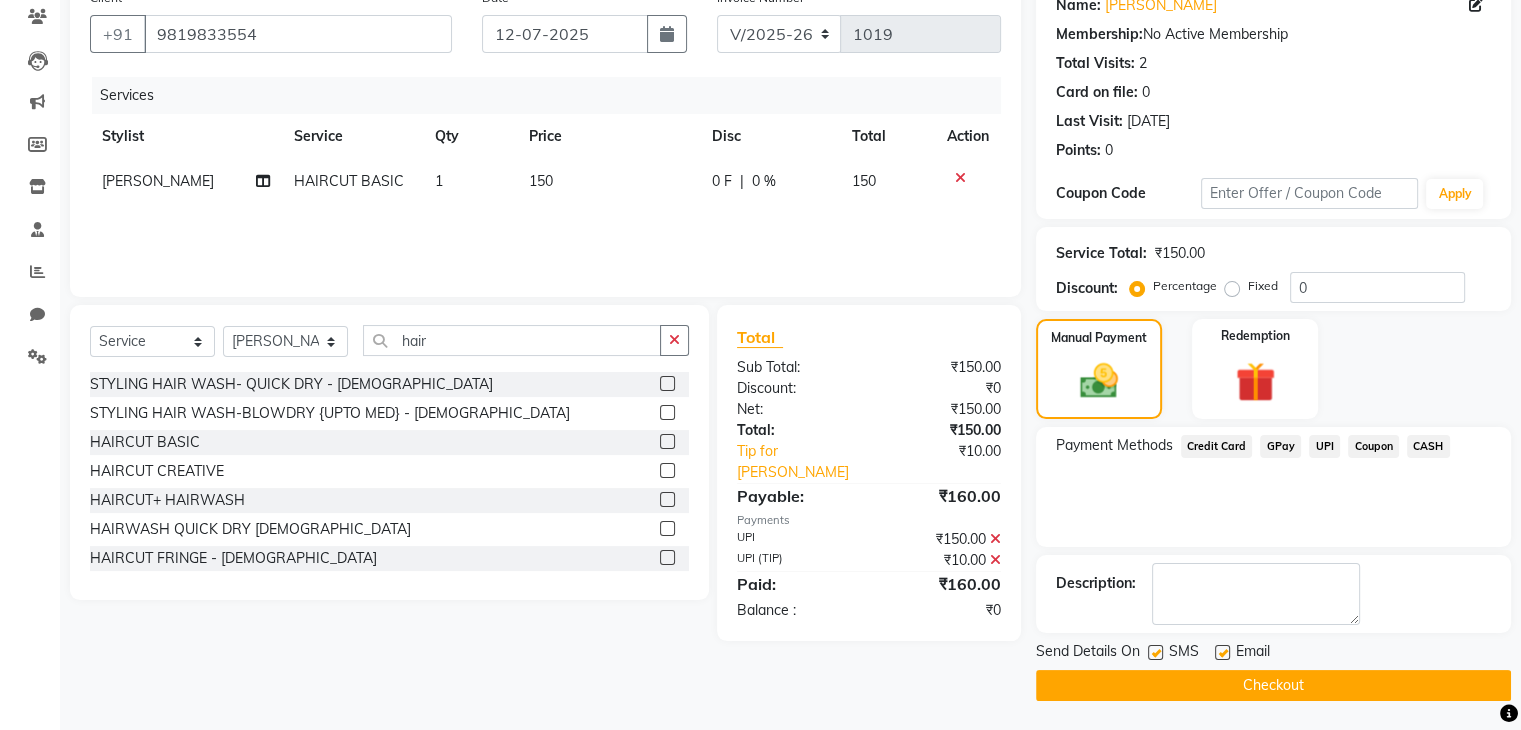 click on "Checkout" 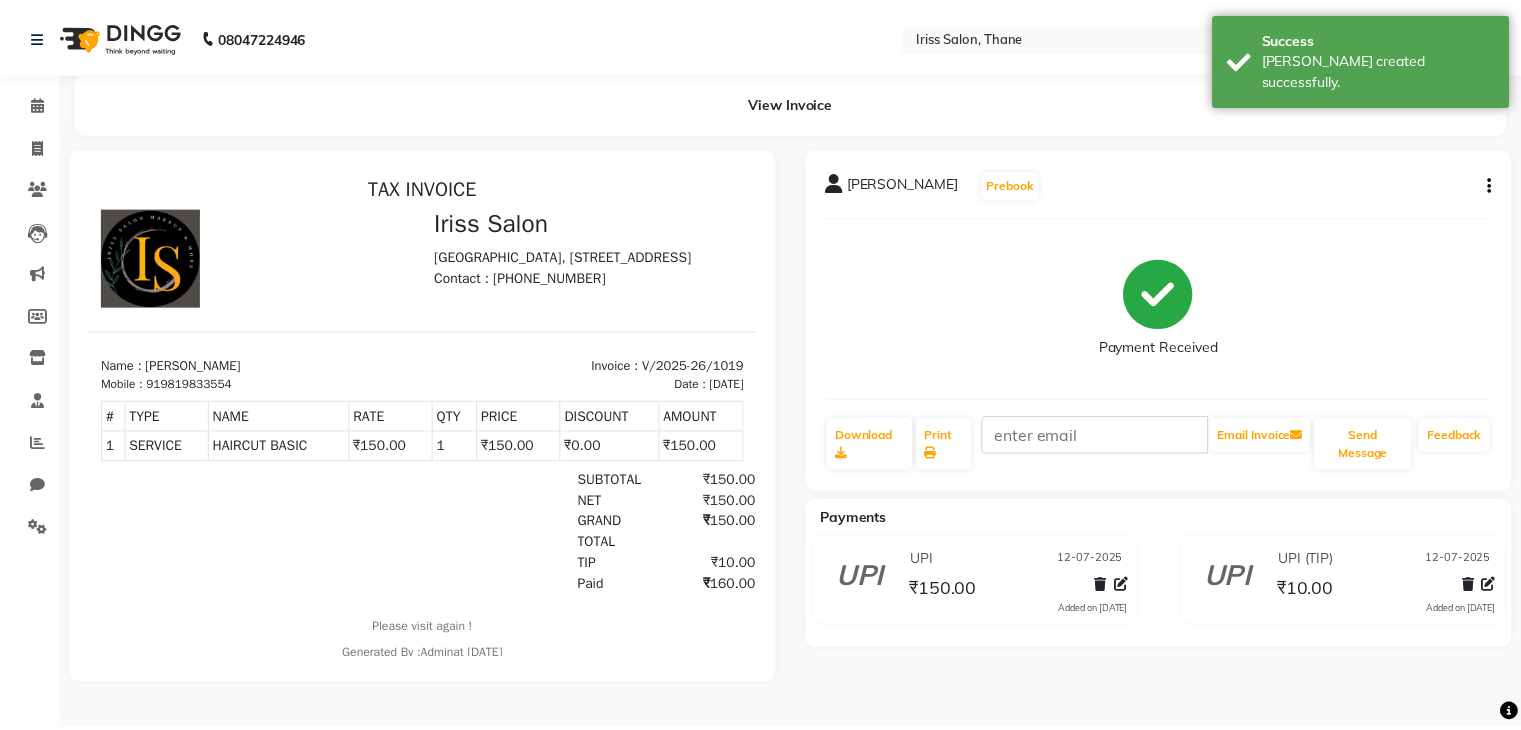 scroll, scrollTop: 0, scrollLeft: 0, axis: both 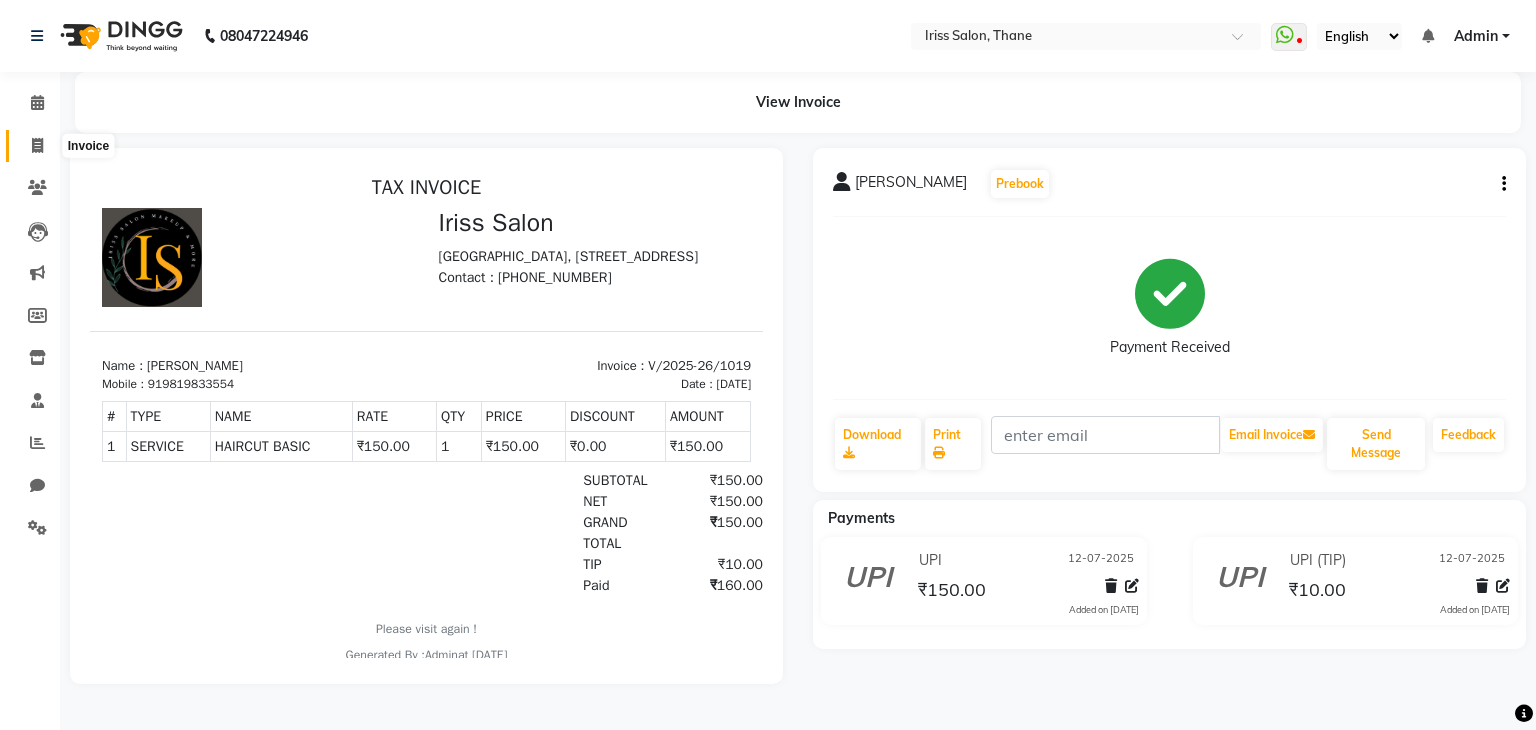 click 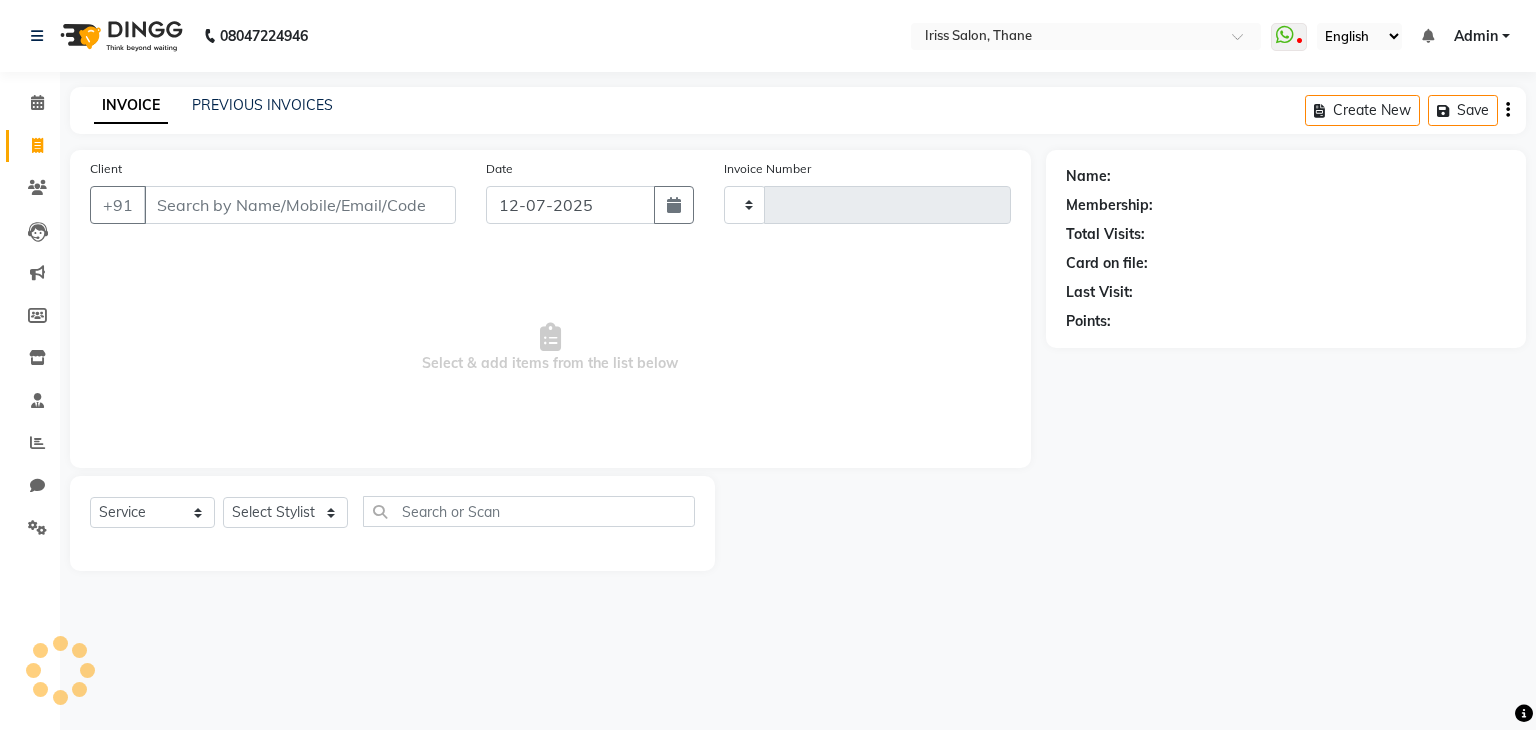 type on "1020" 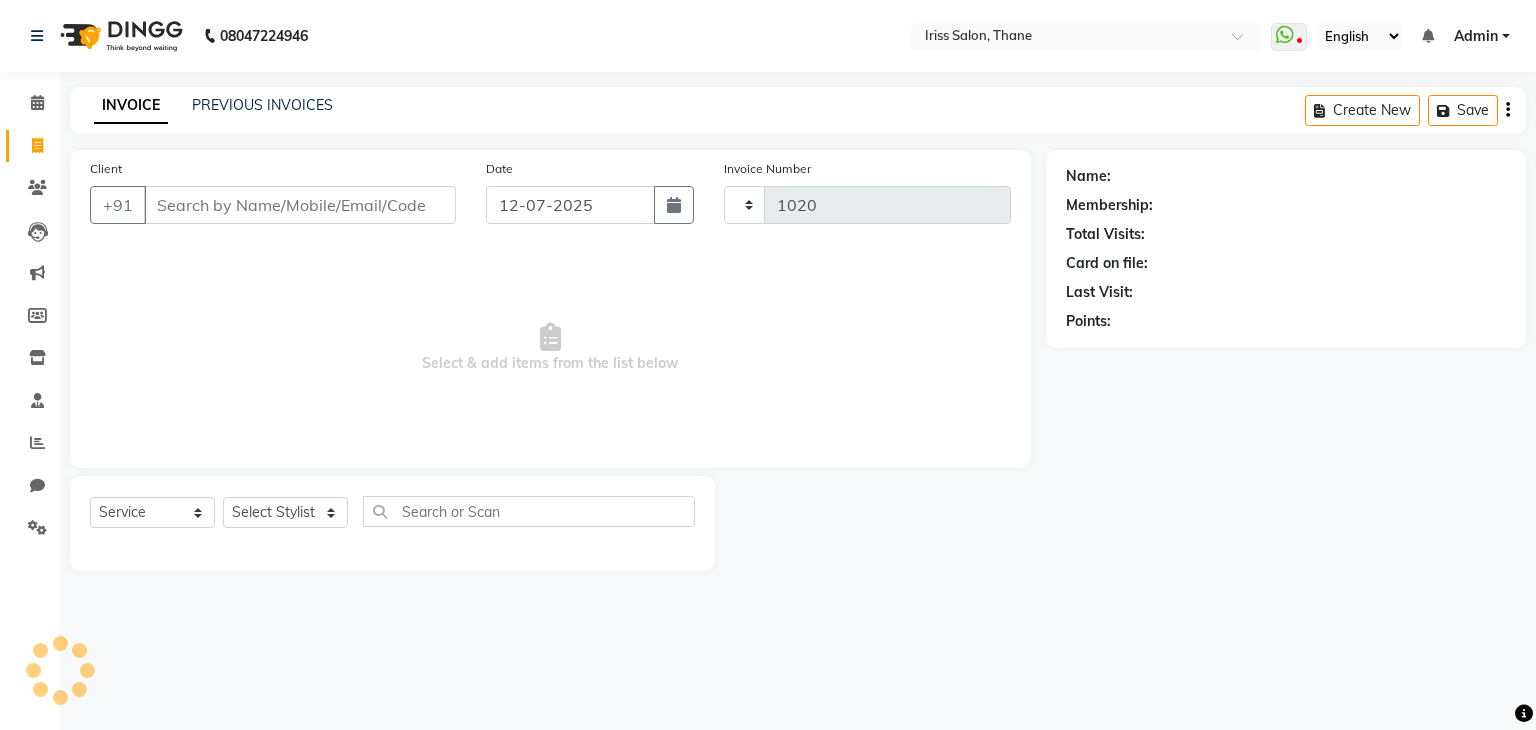 select on "7676" 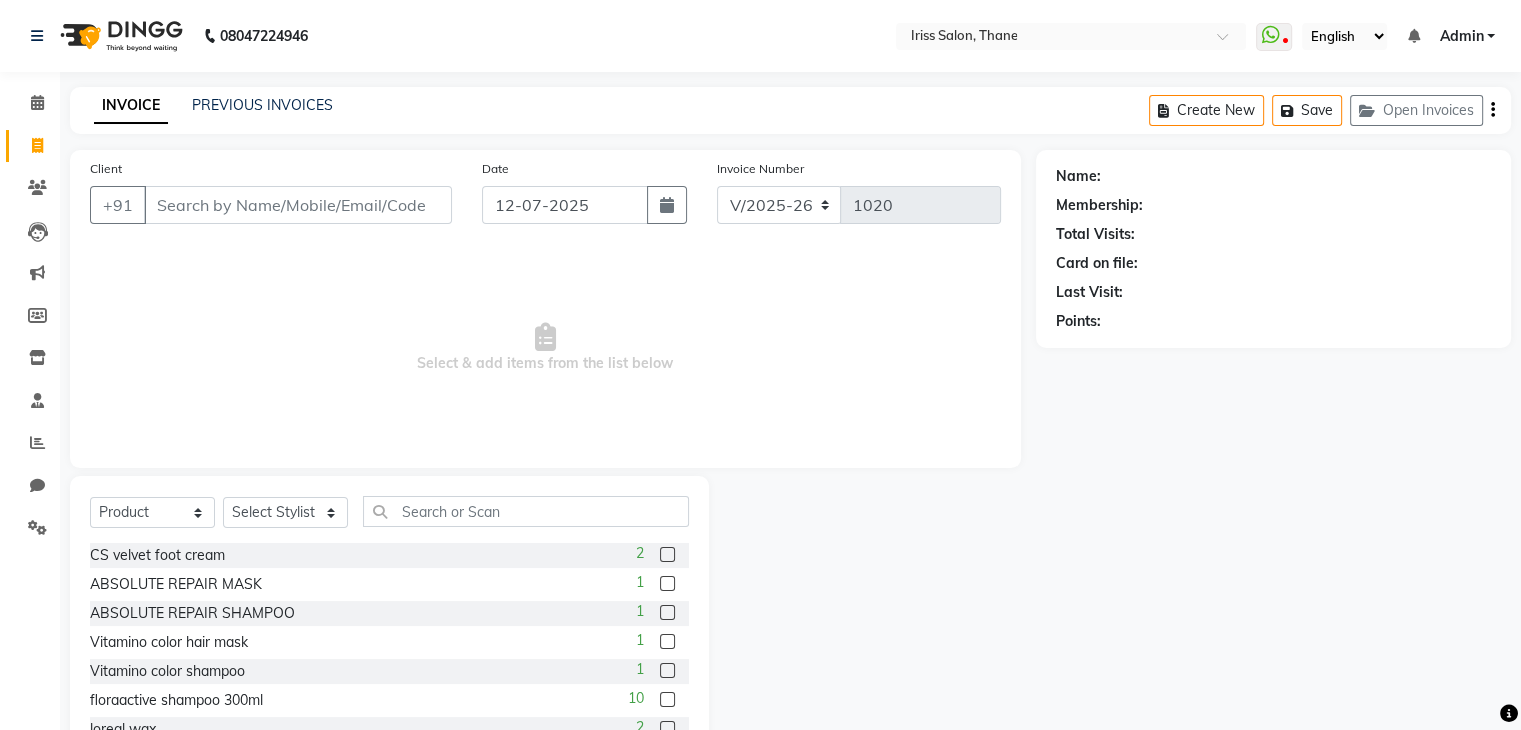 click on "Client" at bounding box center [298, 205] 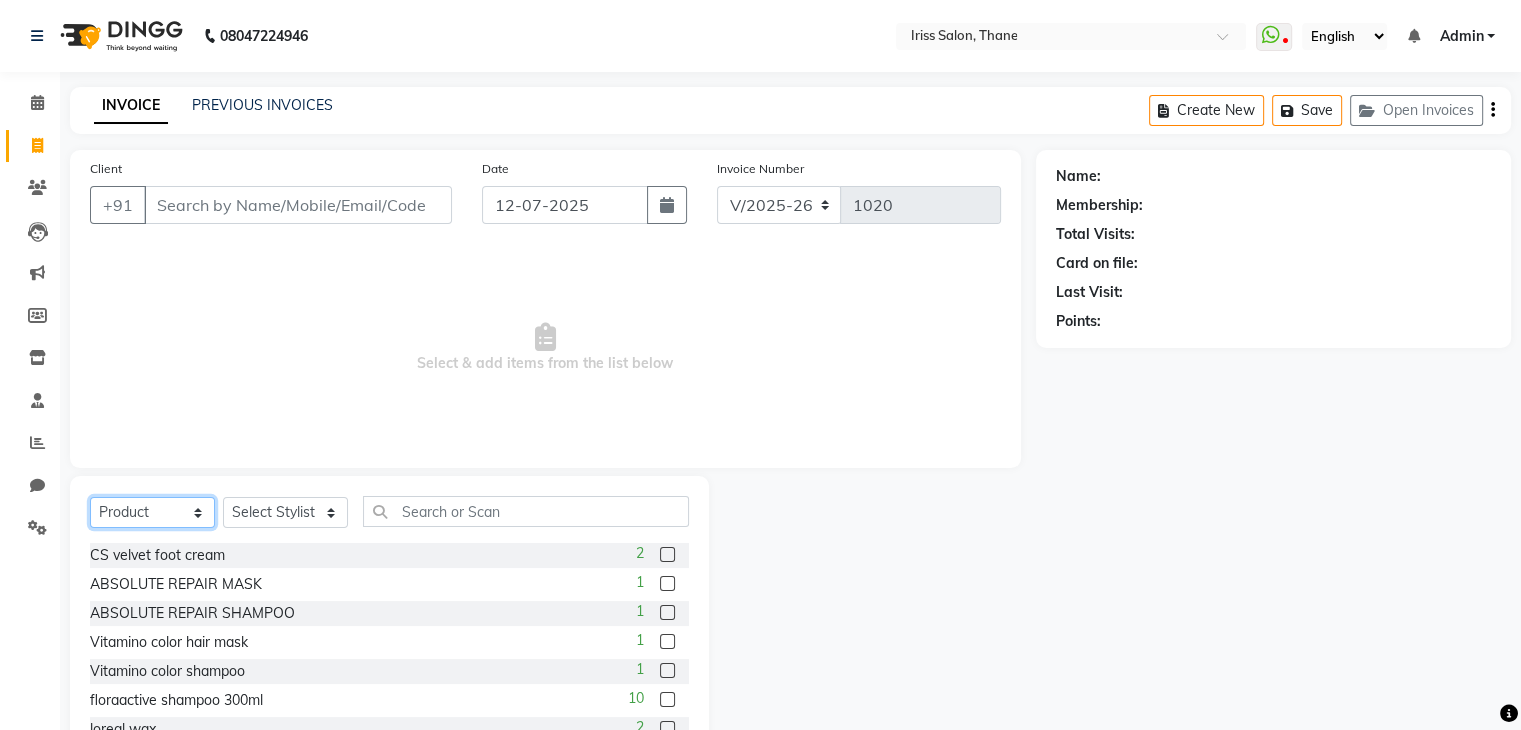 click on "Select  Service  Product  Membership  Package Voucher Prepaid Gift Card" 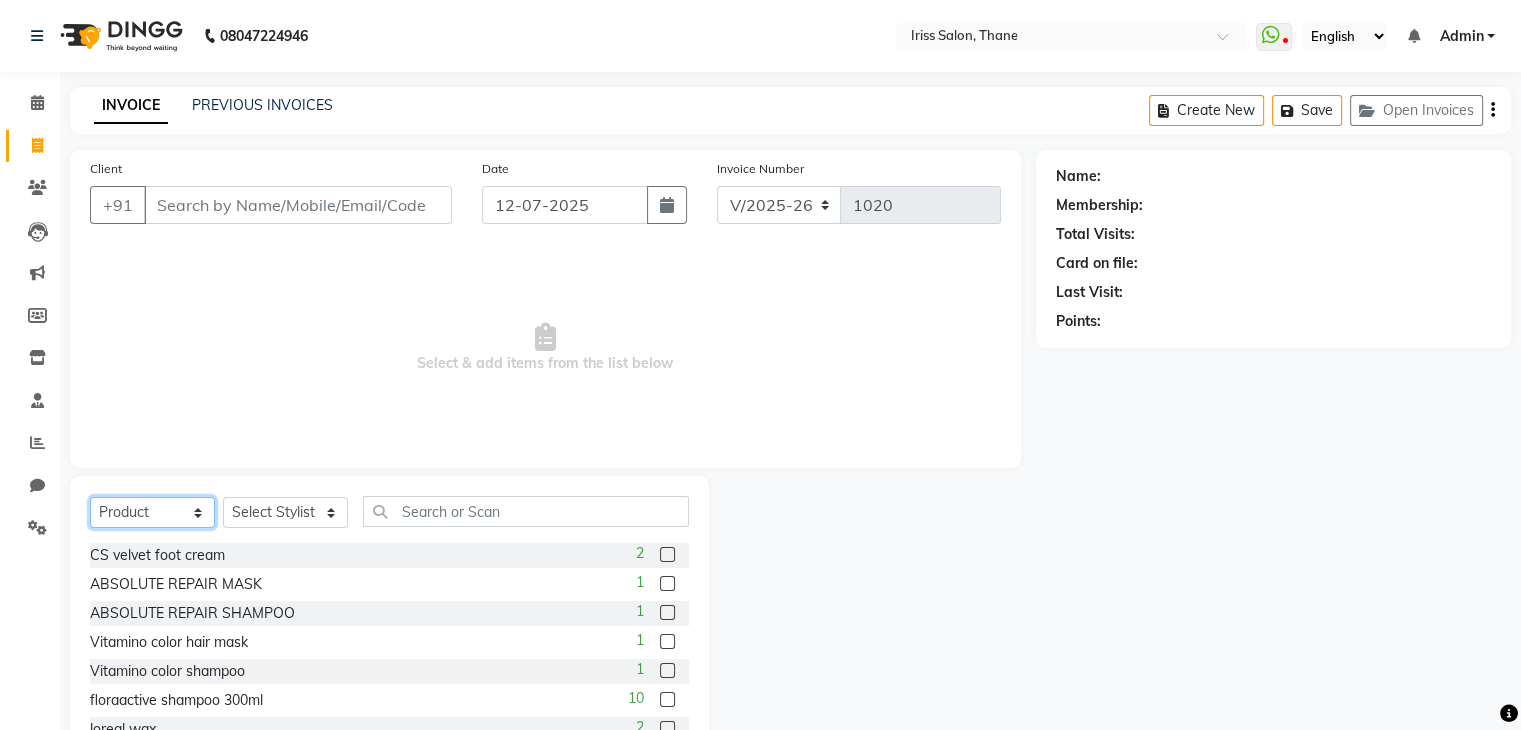 select on "service" 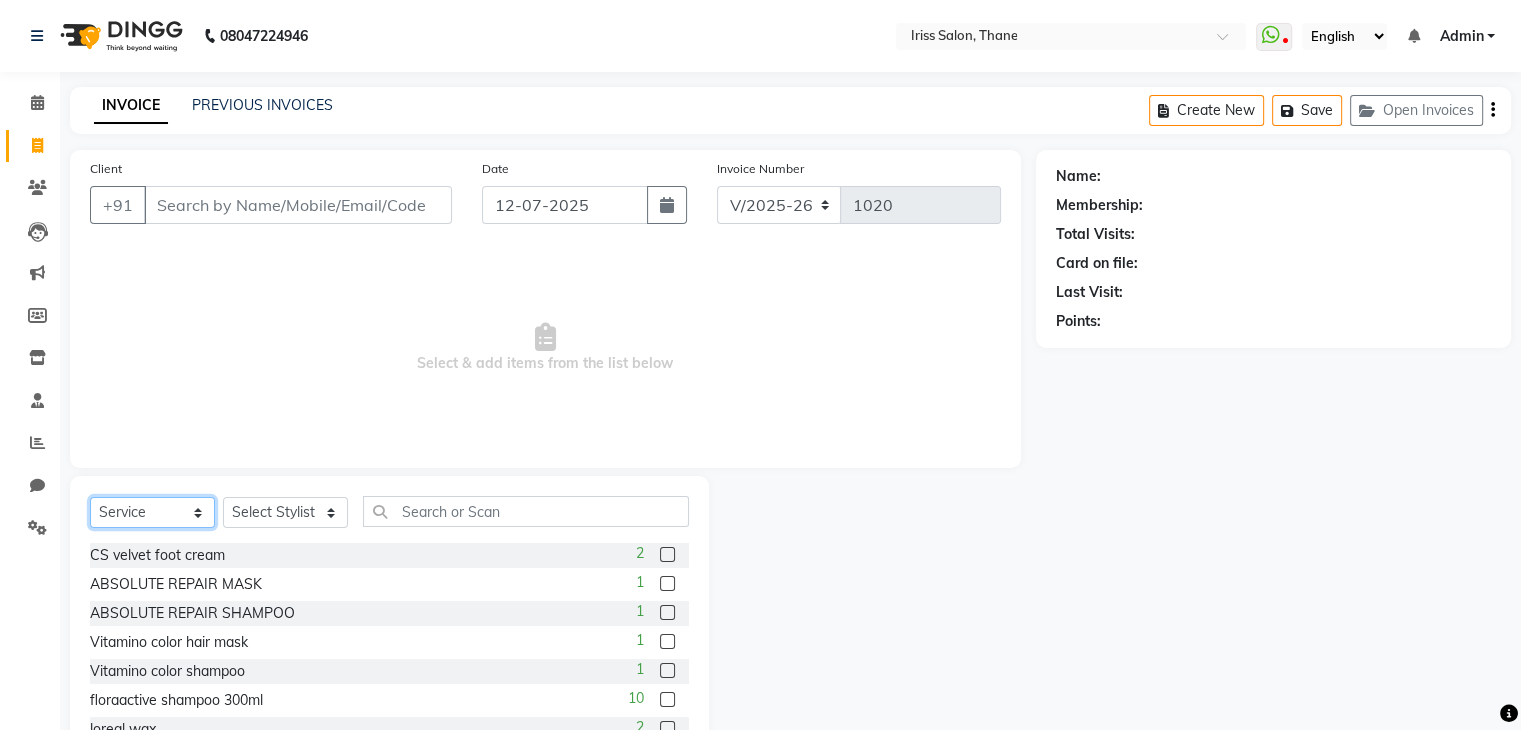 click on "Select  Service  Product  Membership  Package Voucher Prepaid Gift Card" 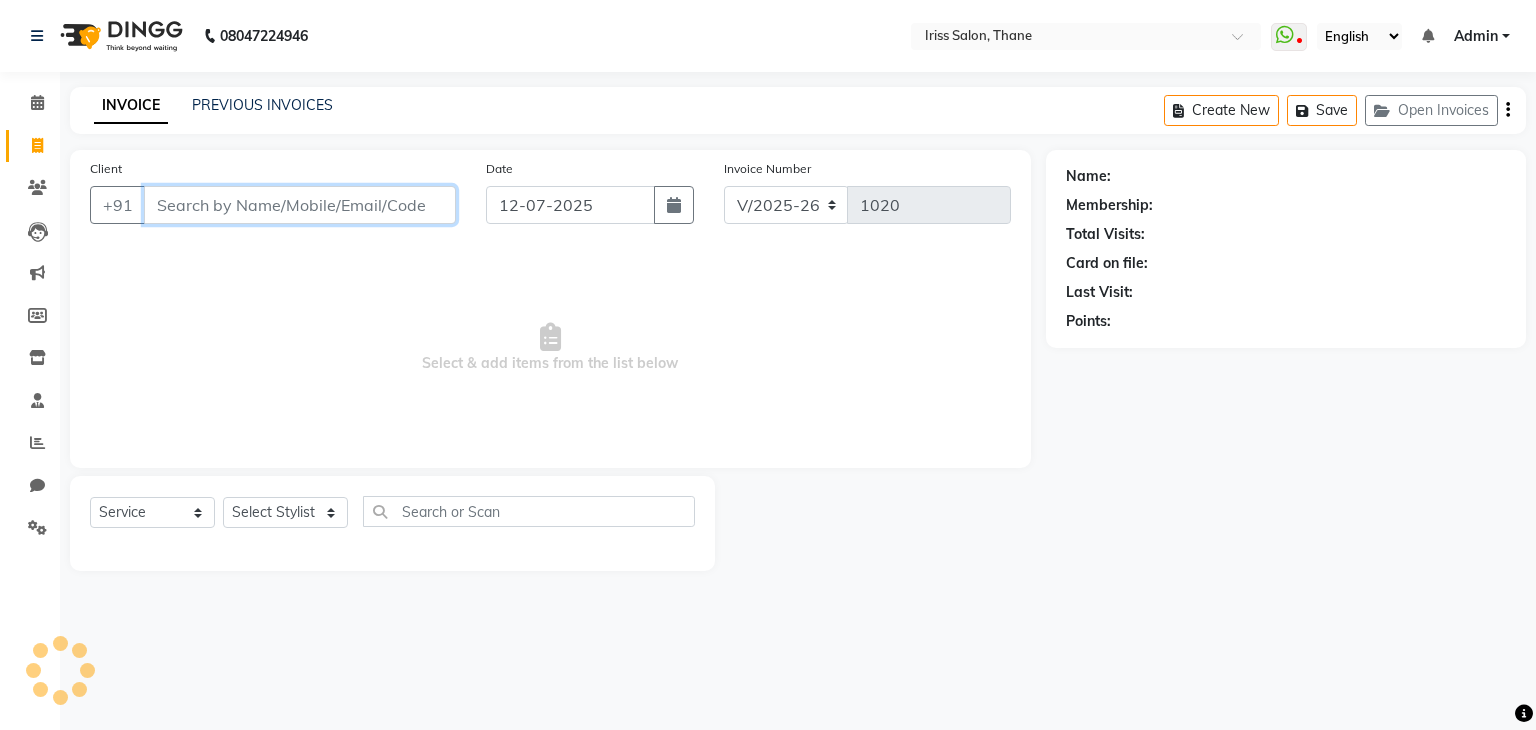 click on "Client" at bounding box center [300, 205] 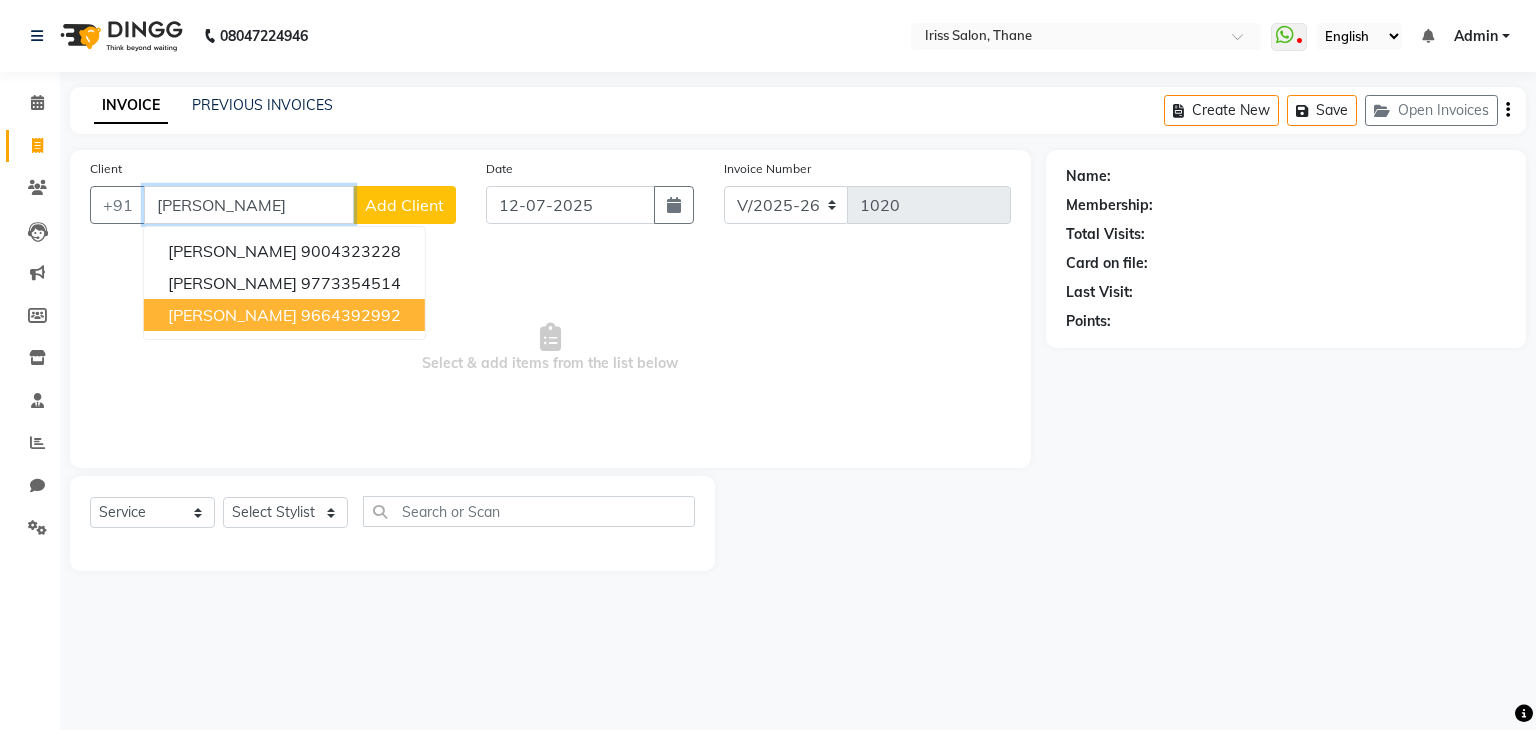 click on "9664392992" at bounding box center [351, 315] 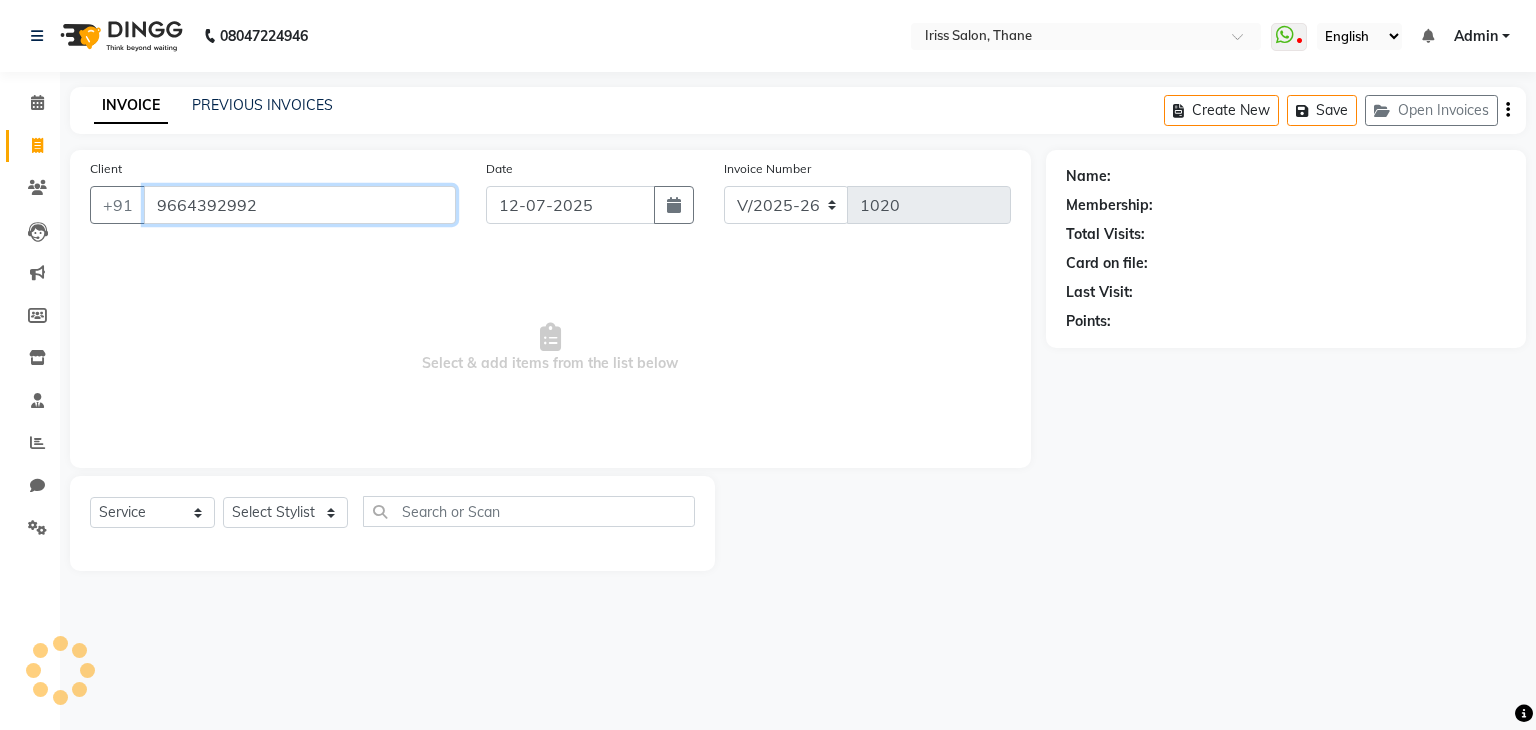 type on "9664392992" 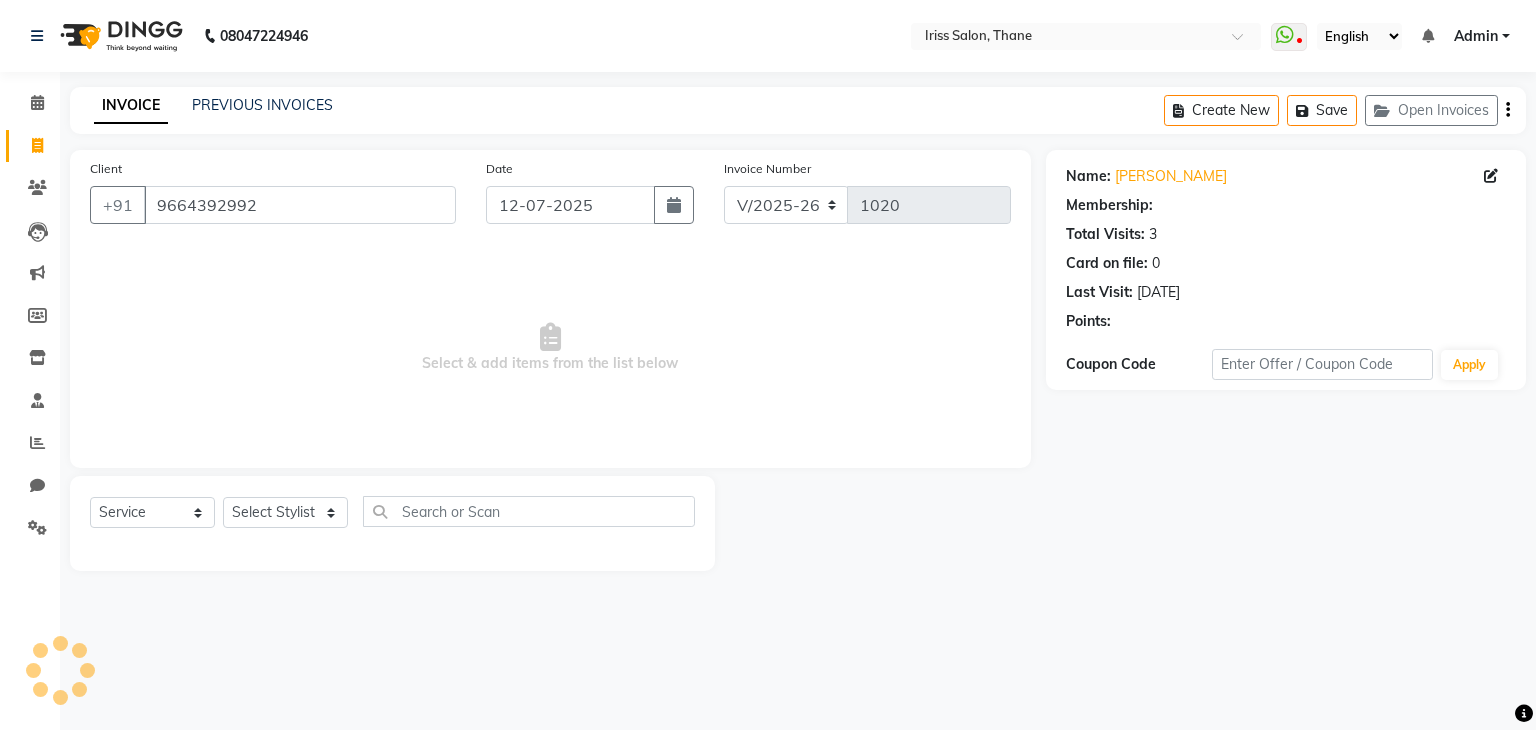 select on "1: Object" 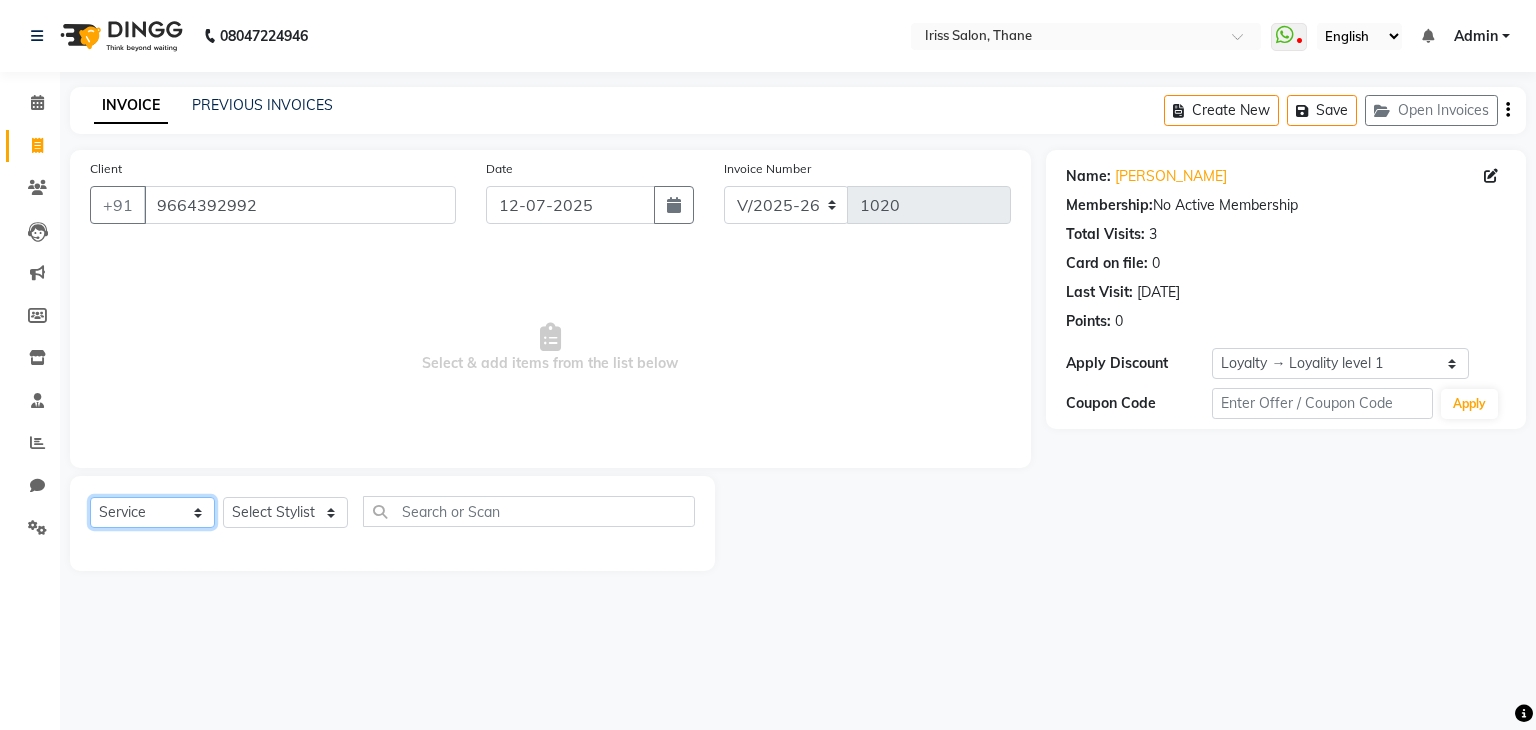 click on "Select  Service  Product  Membership  Package Voucher Prepaid Gift Card" 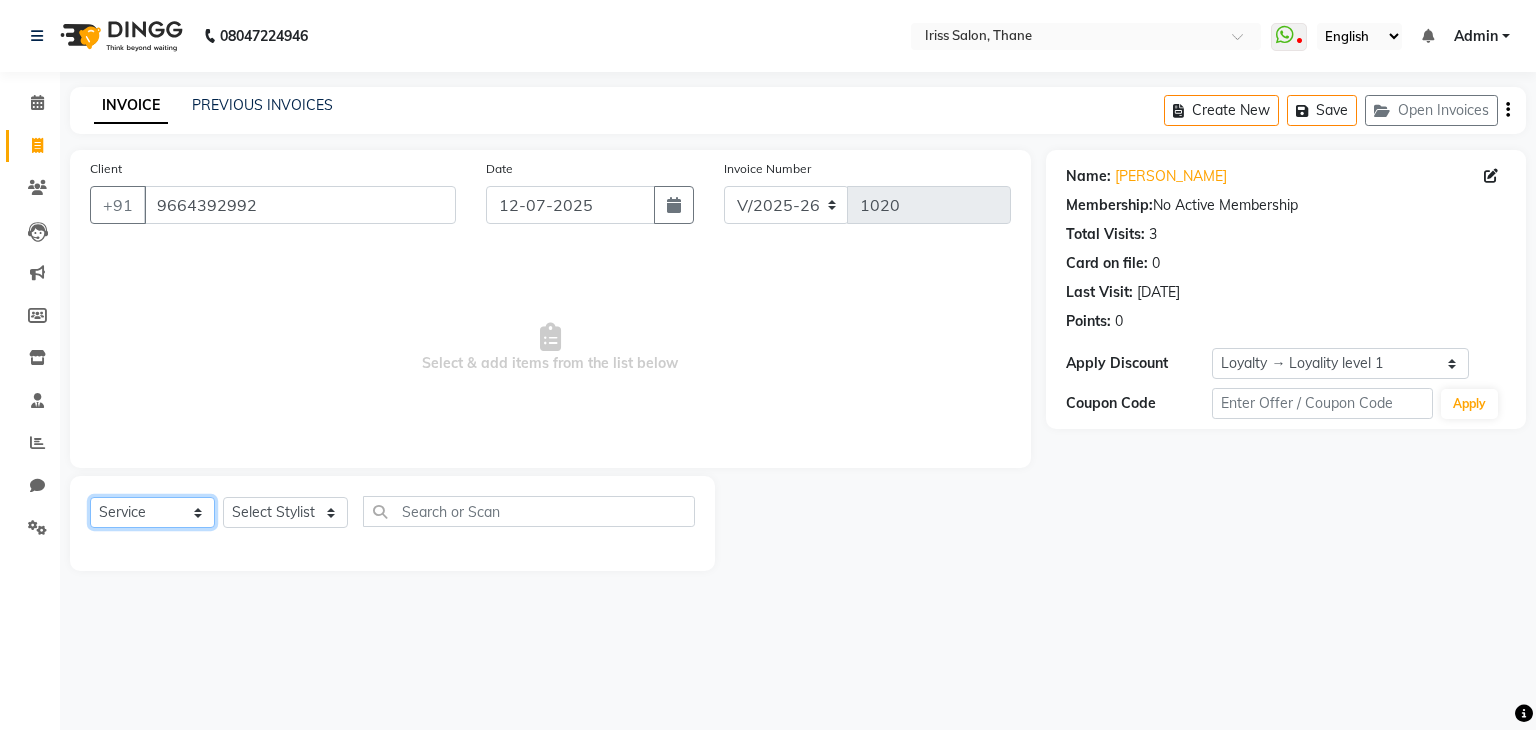 click on "Select  Service  Product  Membership  Package Voucher Prepaid Gift Card" 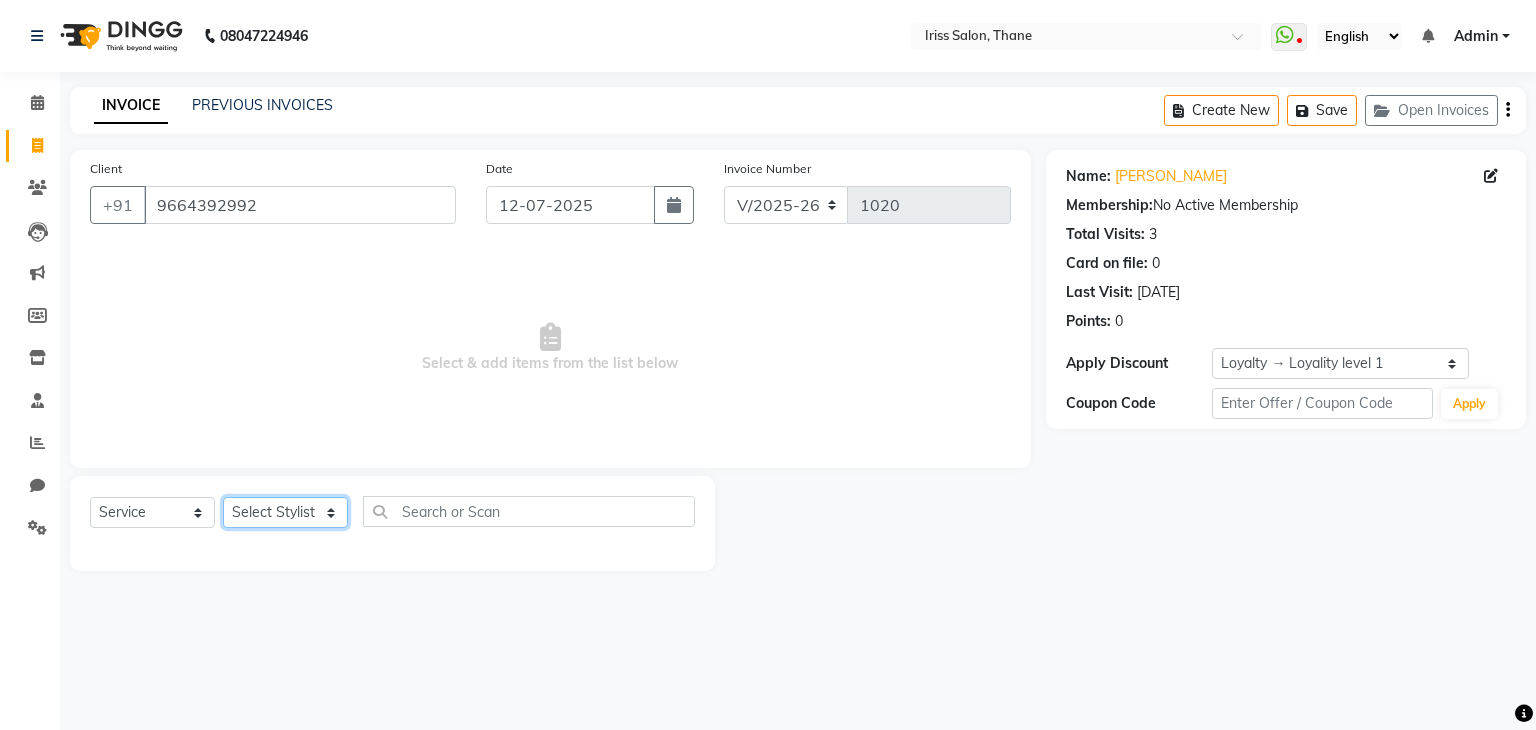click on "Select Stylist Alzeem [PERSON_NAME] [PERSON_NAME] [PERSON_NAME] [PERSON_NAME]  [PERSON_NAME]" 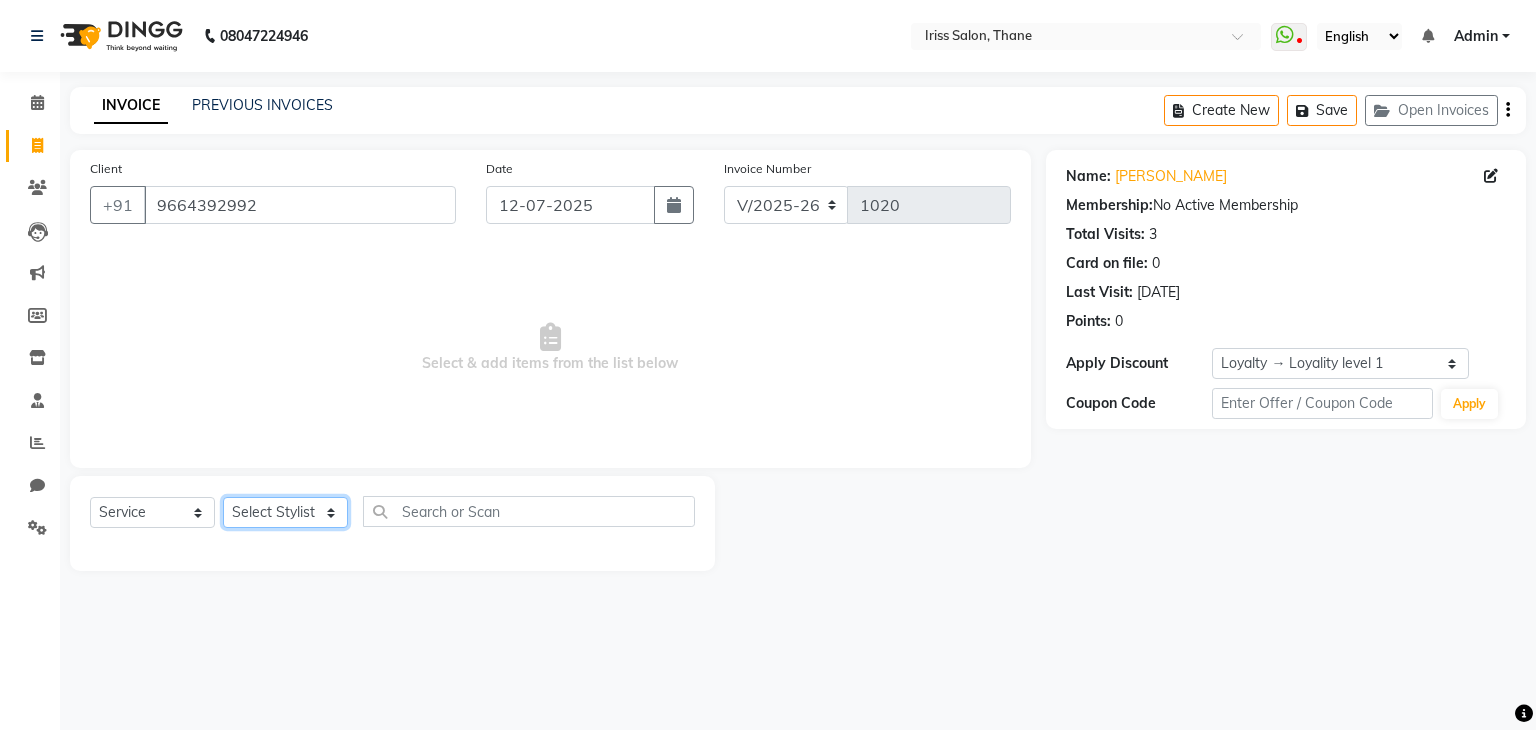 select on "68837" 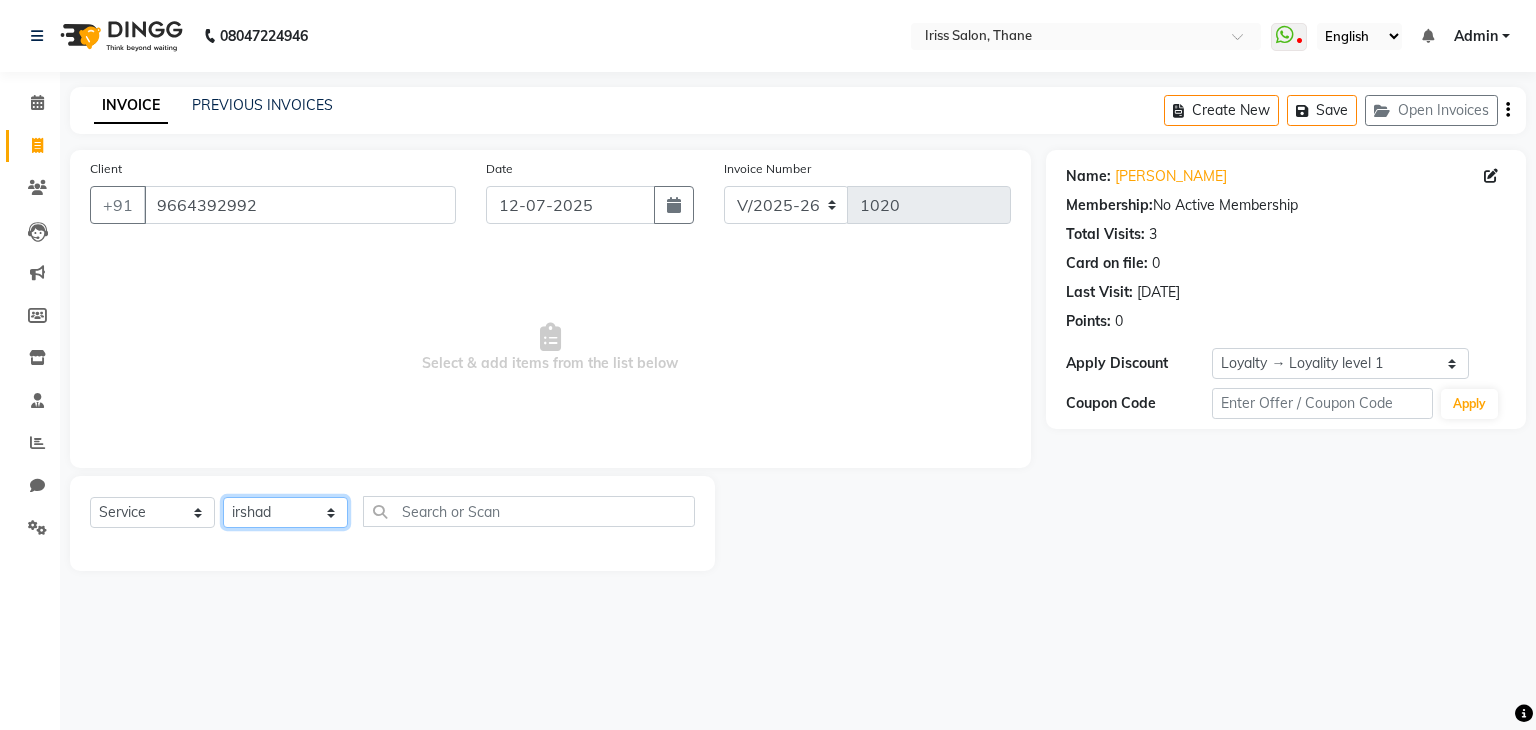 click on "Select Stylist Alzeem [PERSON_NAME] [PERSON_NAME] [PERSON_NAME] [PERSON_NAME]  [PERSON_NAME]" 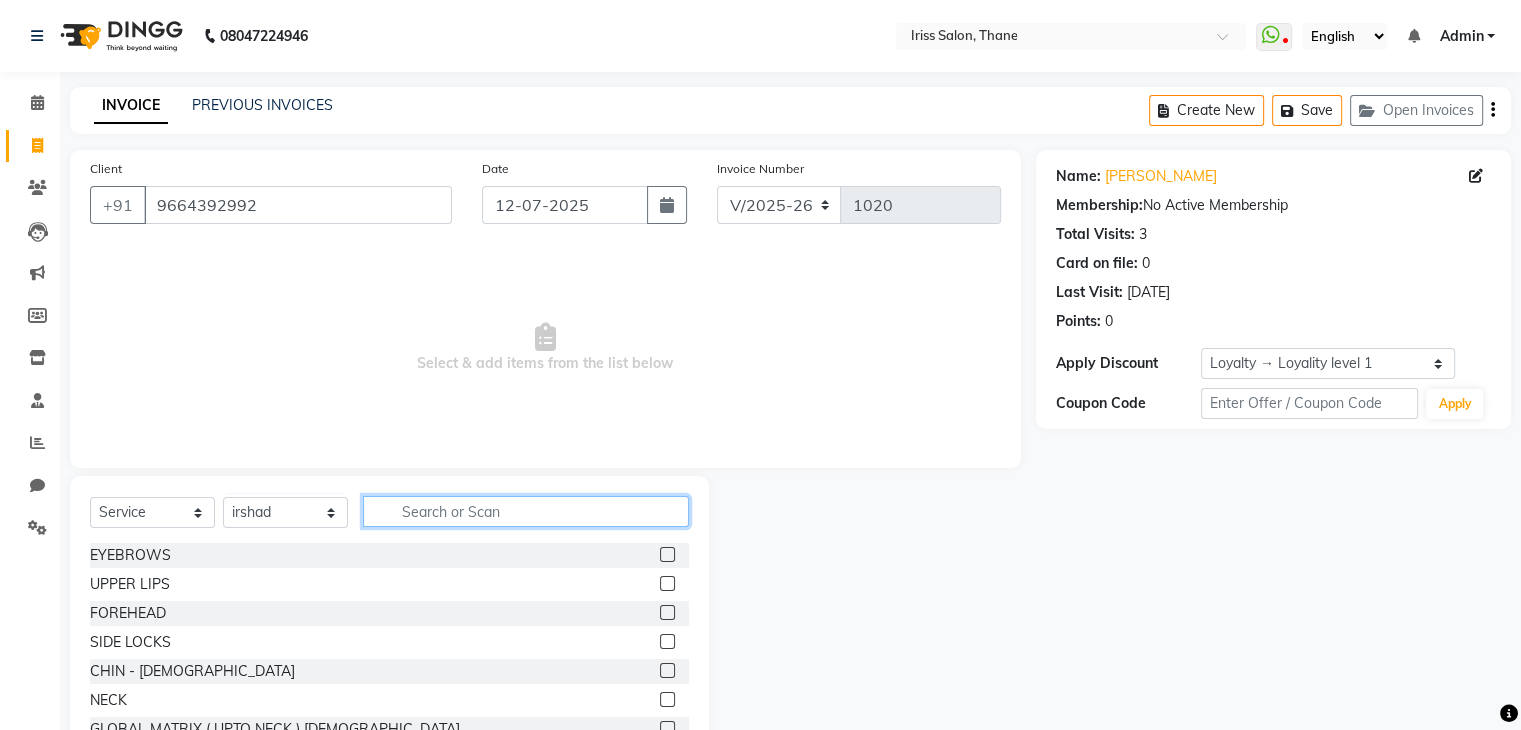 click 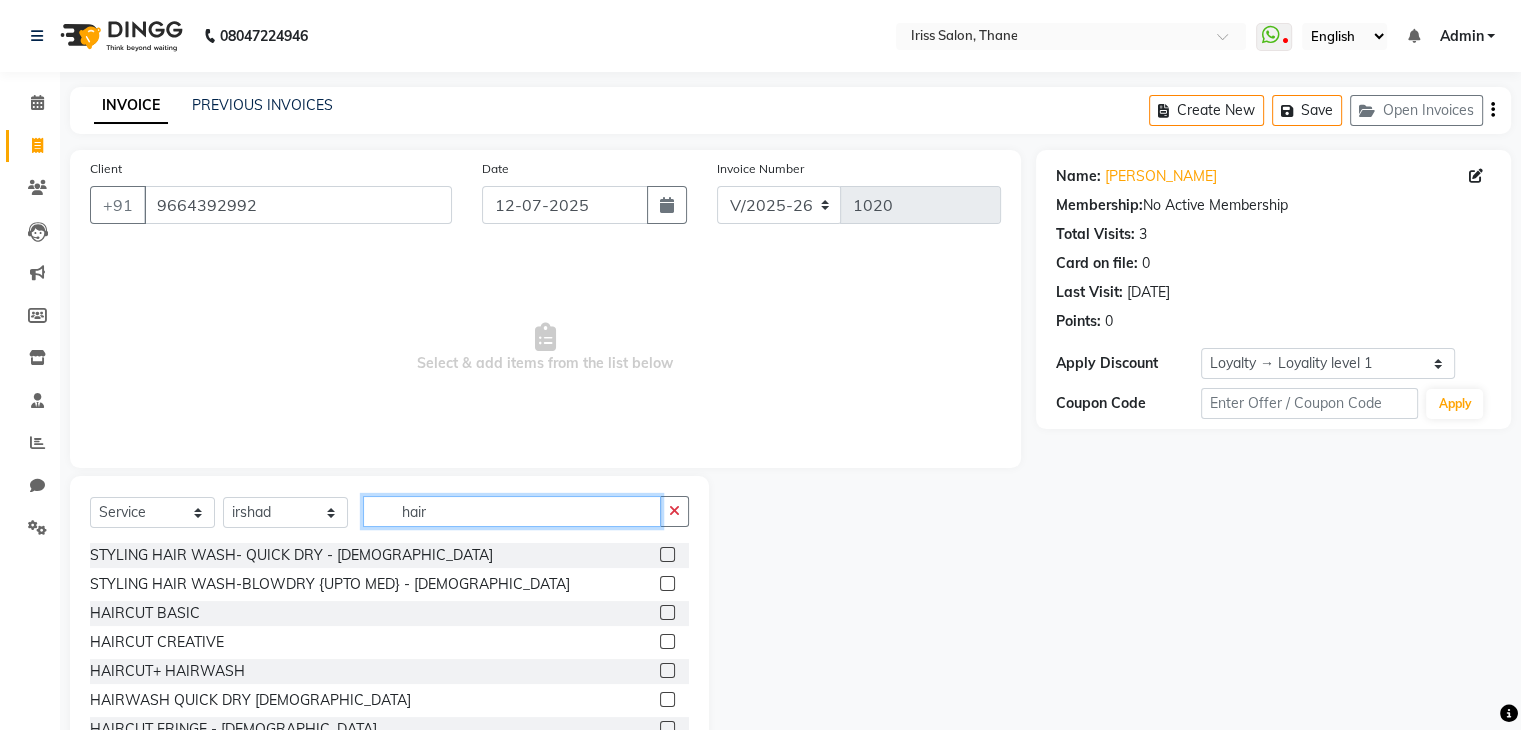 type on "hair" 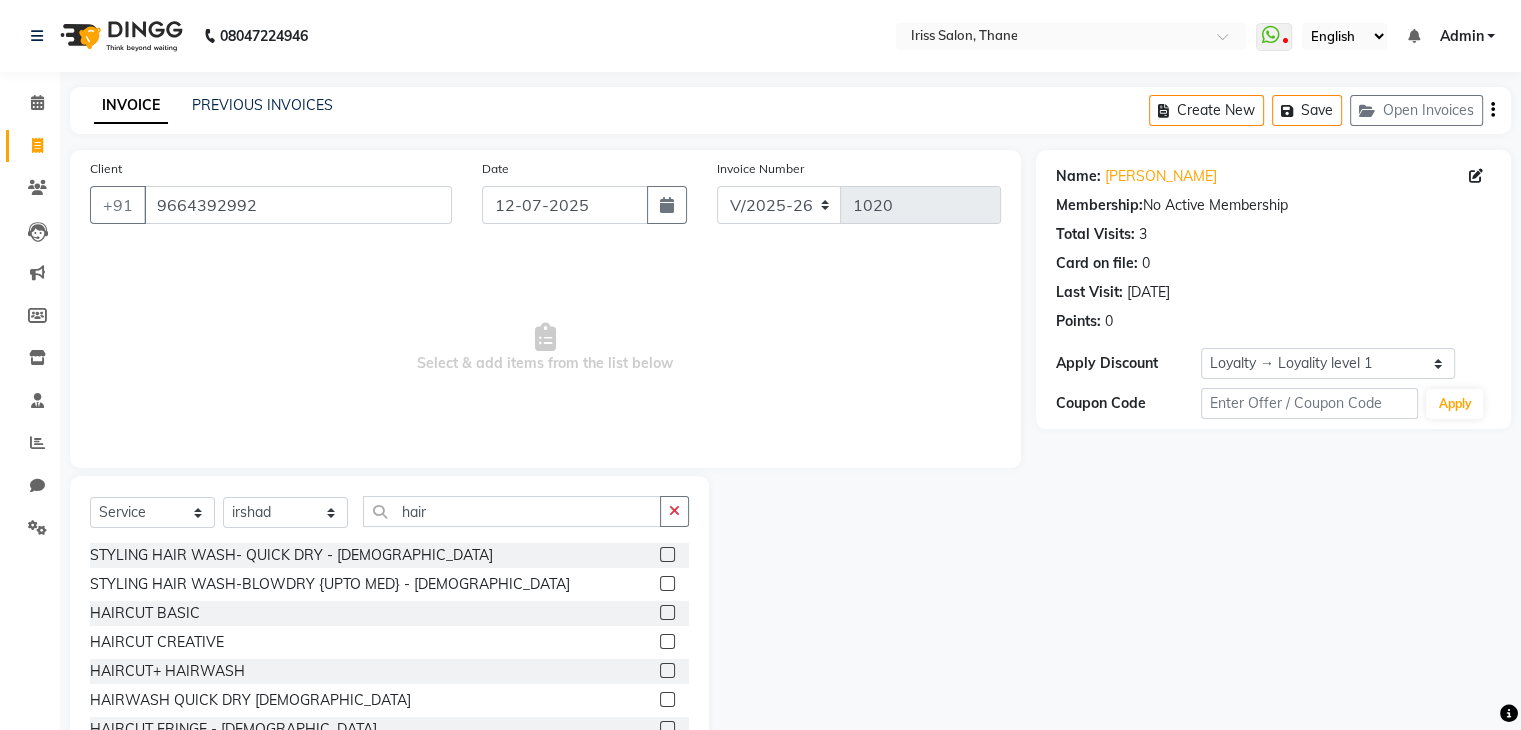 click 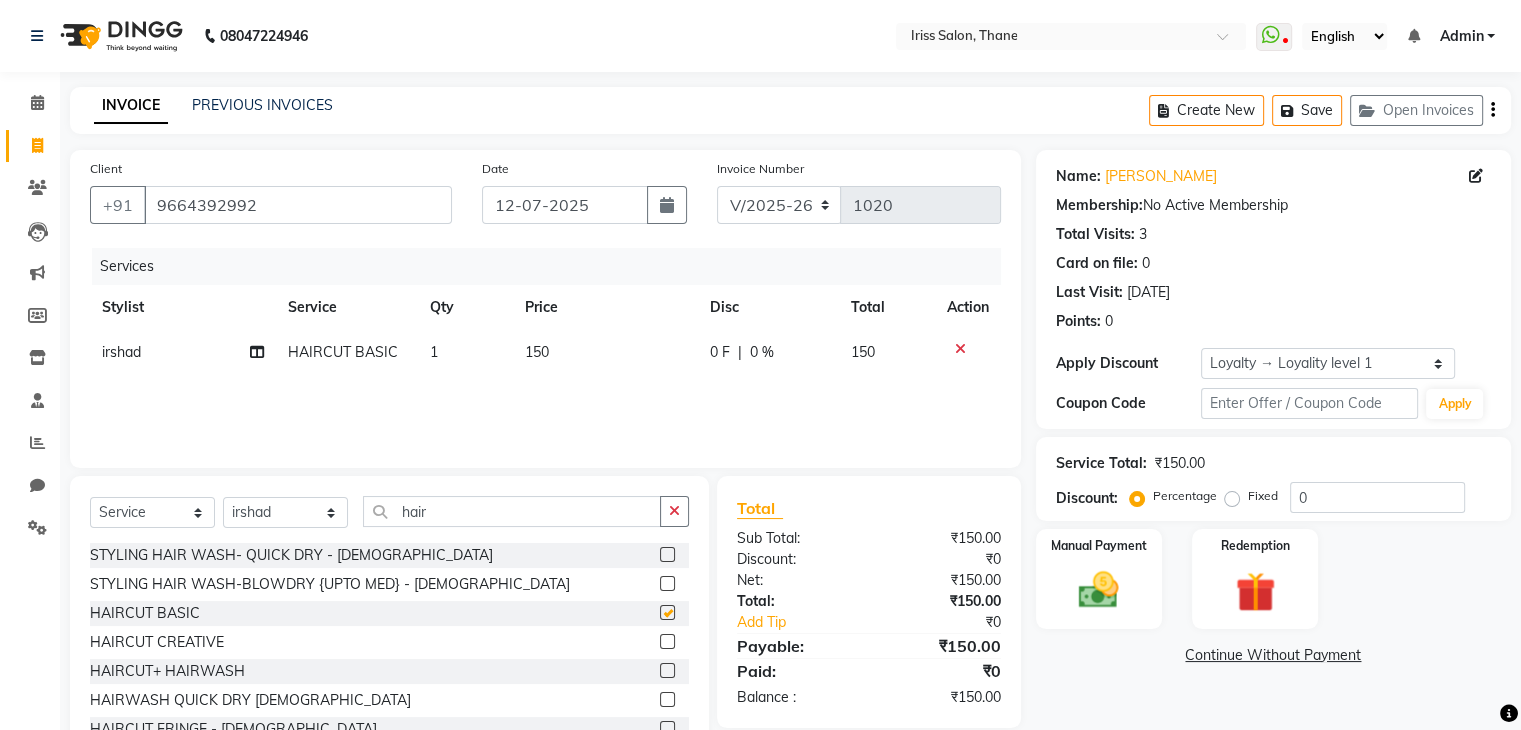 checkbox on "false" 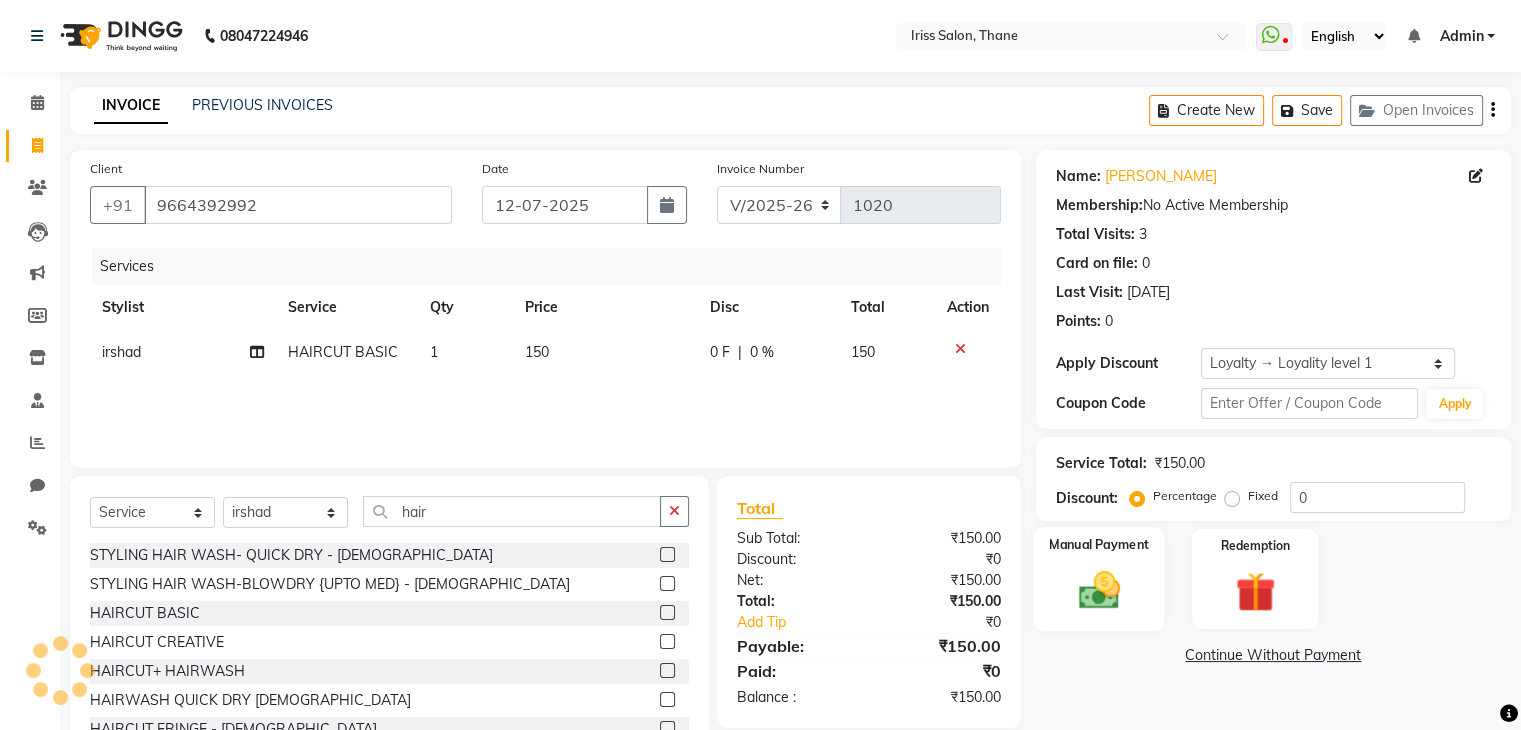 click 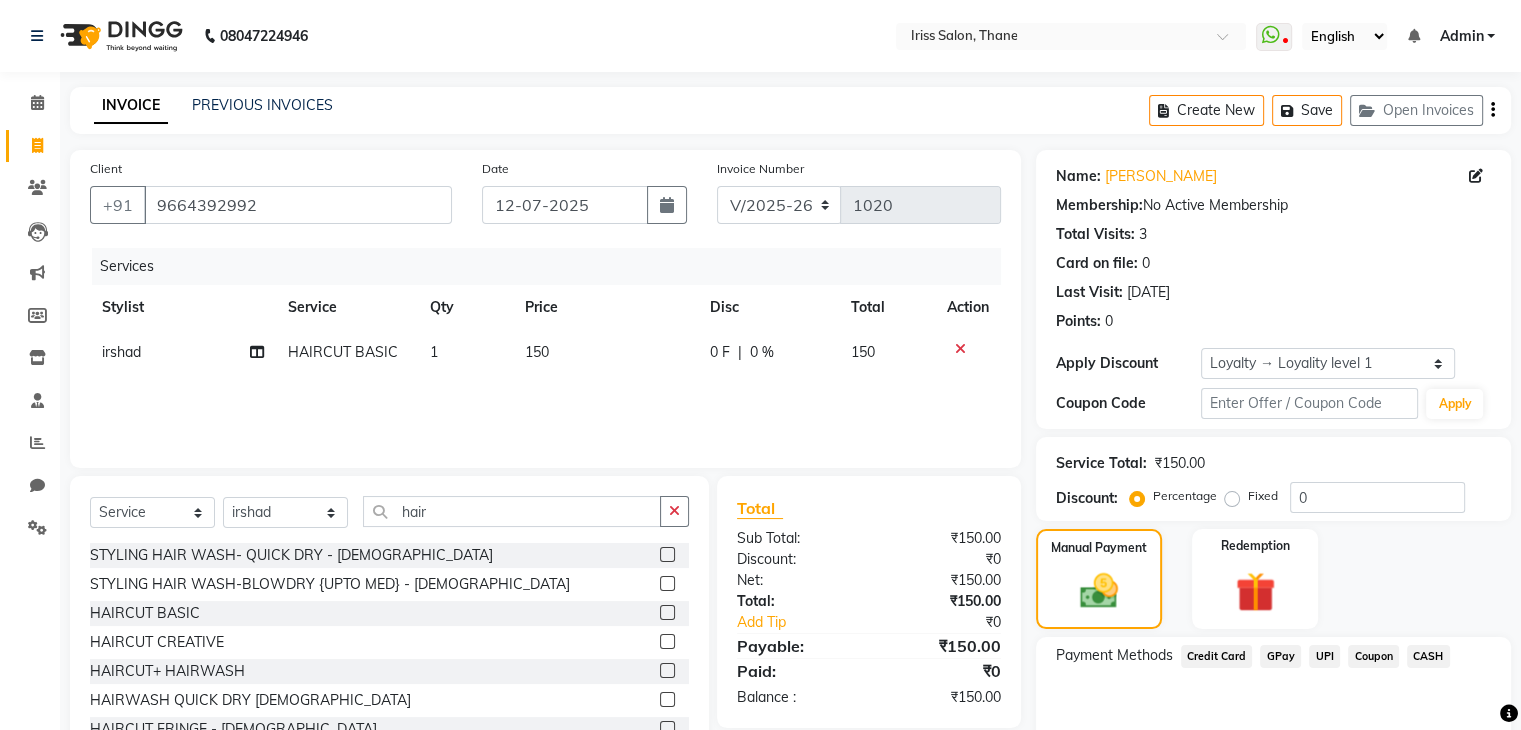 click on "UPI" 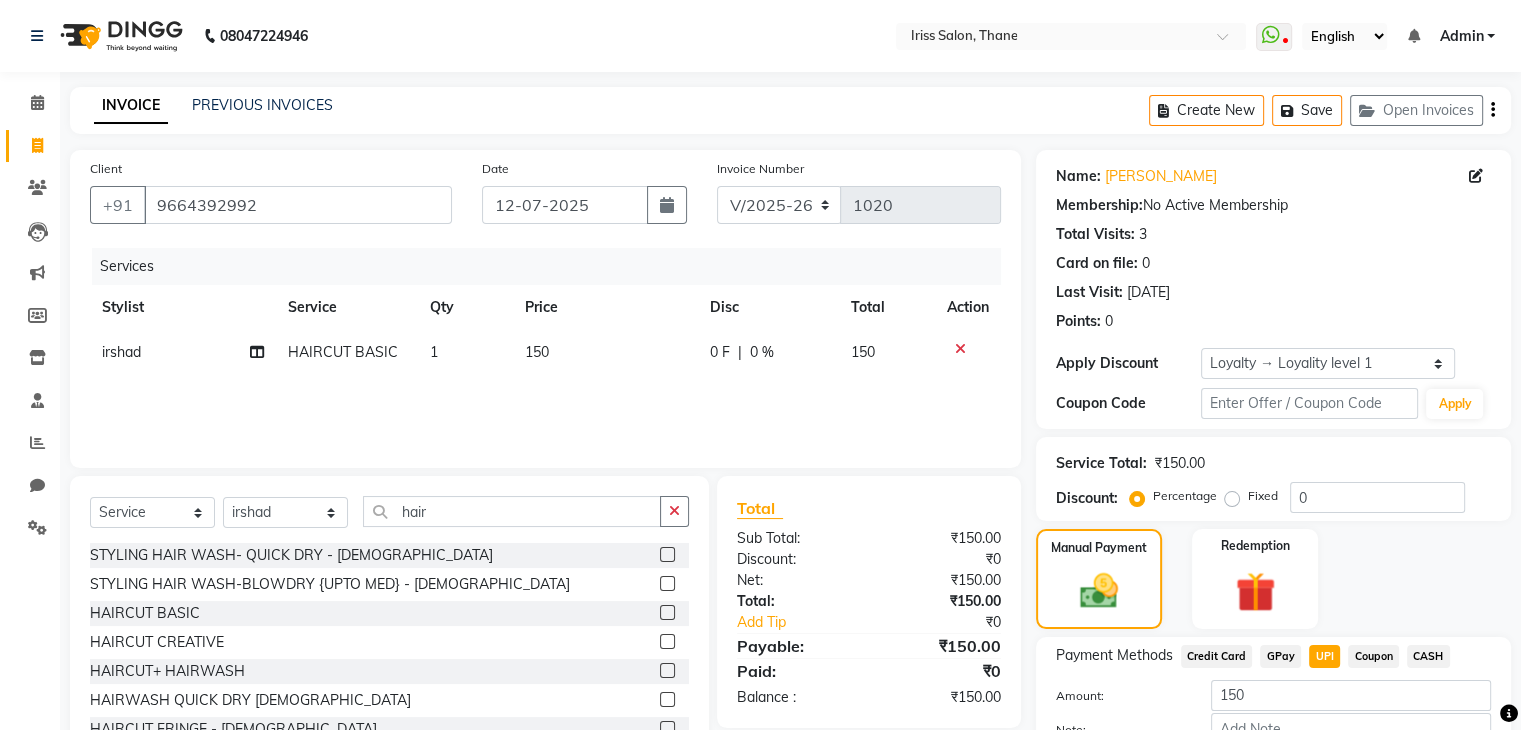 click on "UPI" 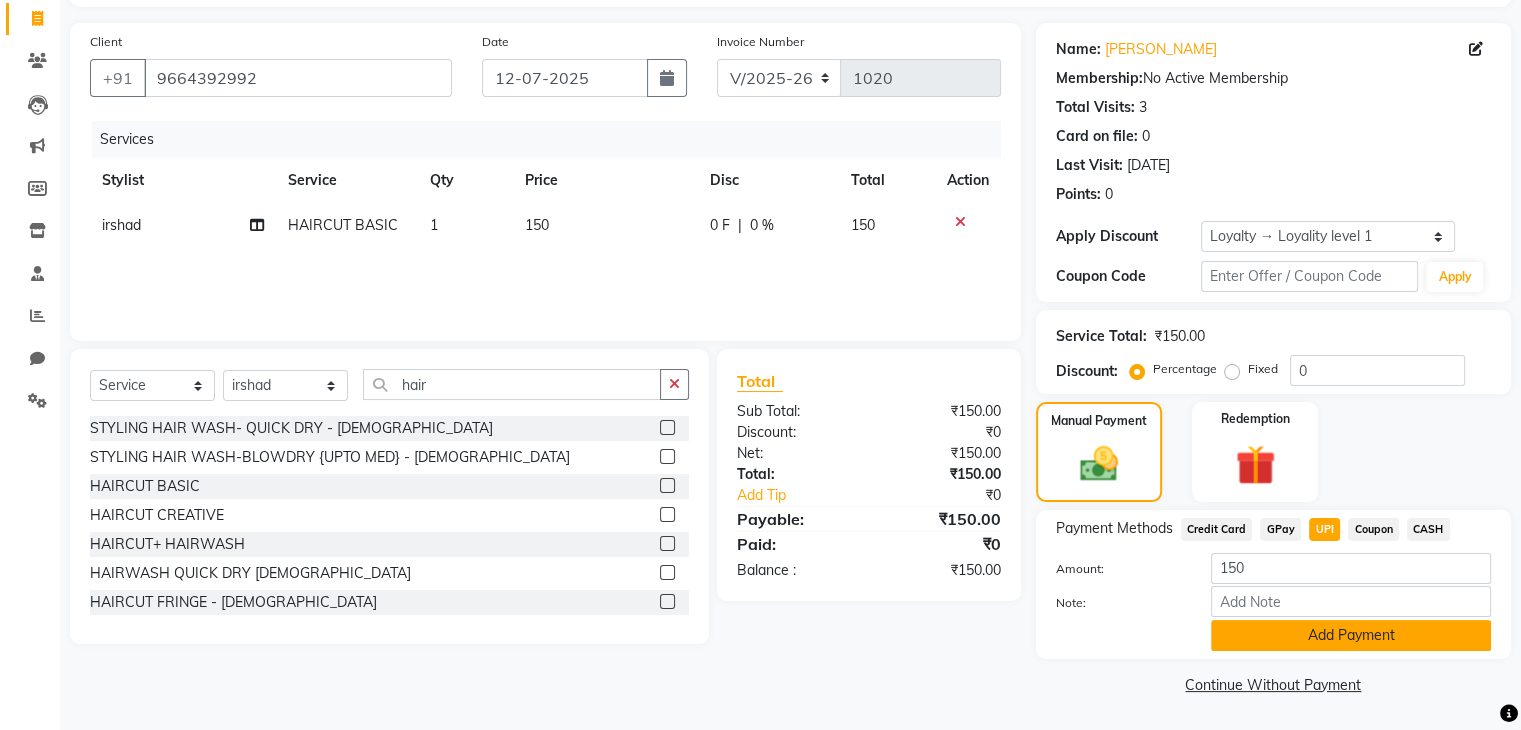 click on "Add Payment" 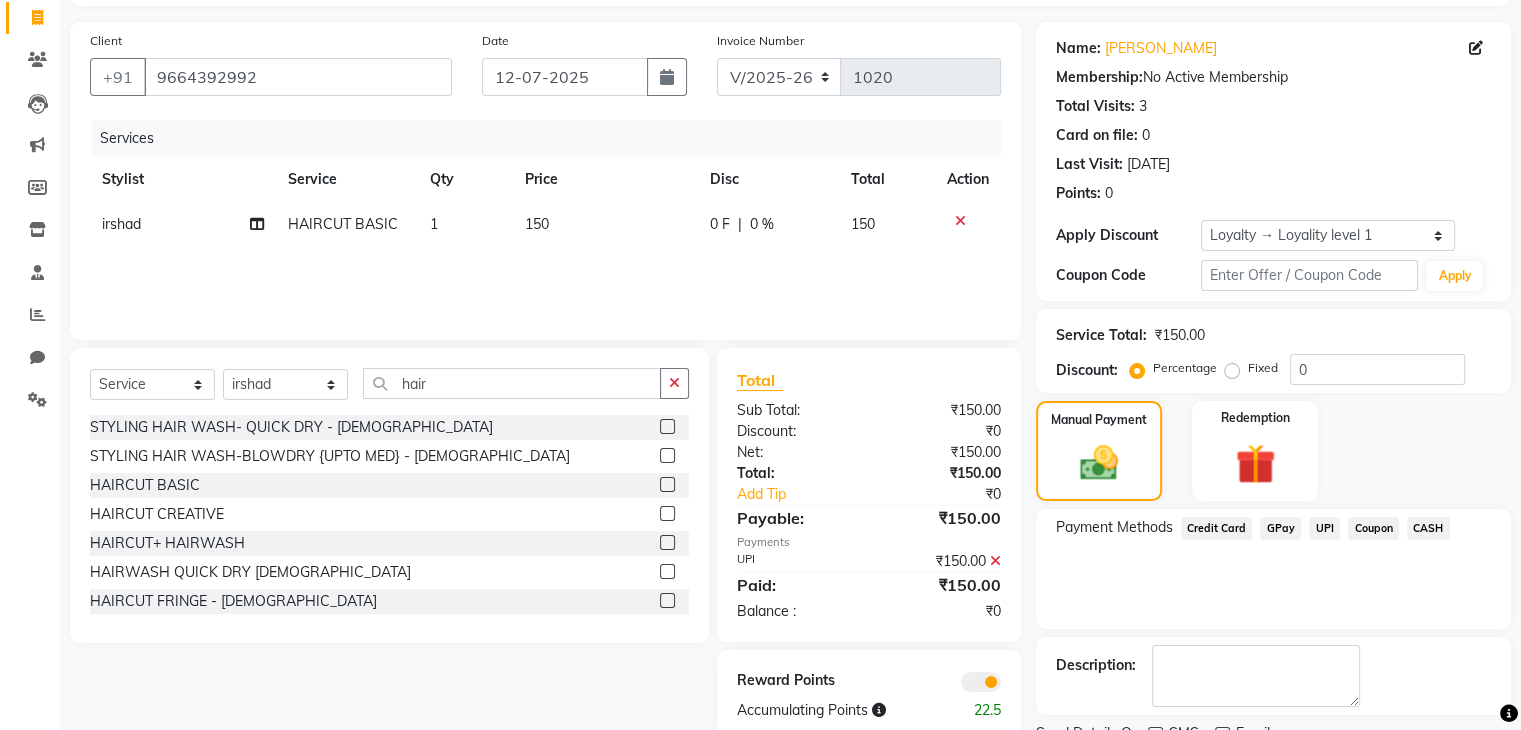 scroll, scrollTop: 209, scrollLeft: 0, axis: vertical 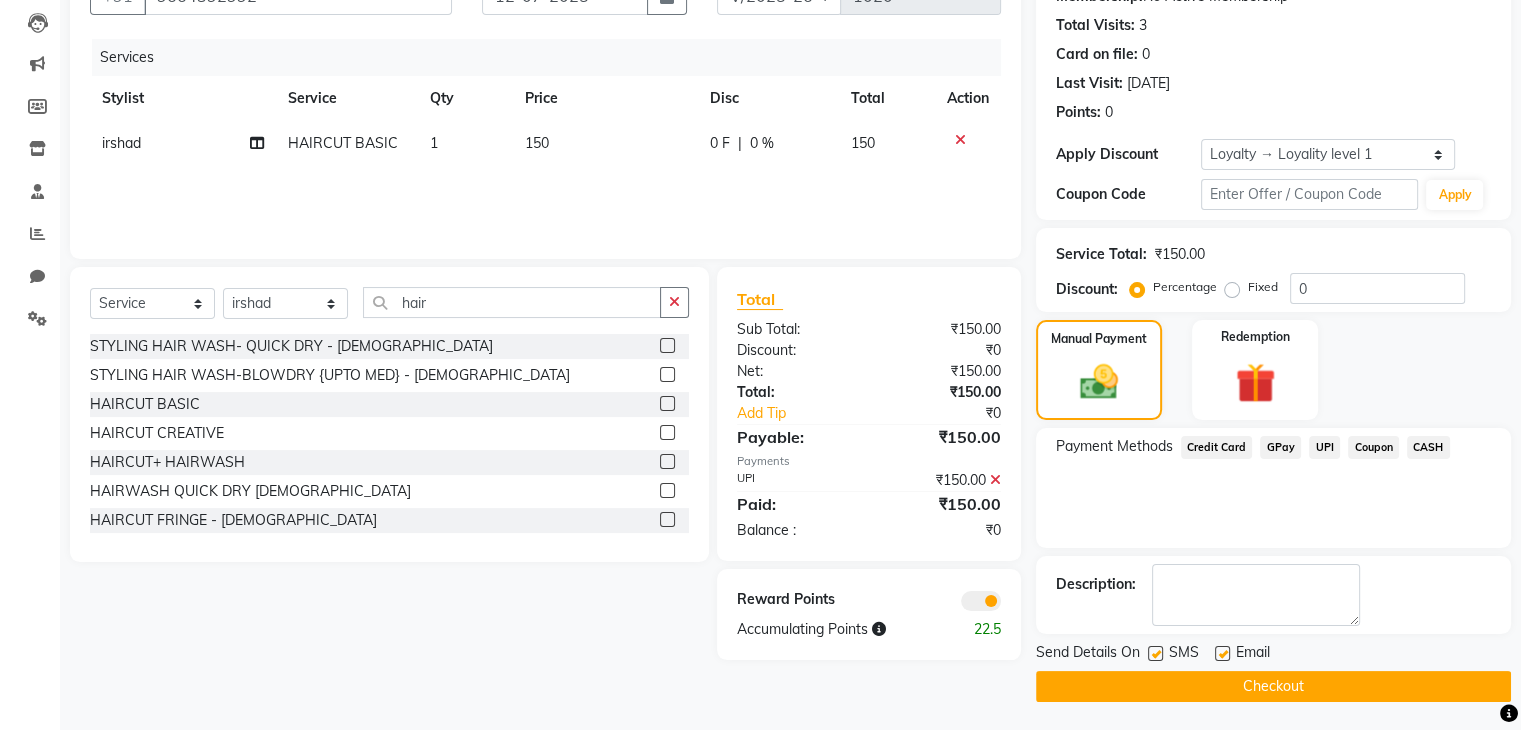 click on "Checkout" 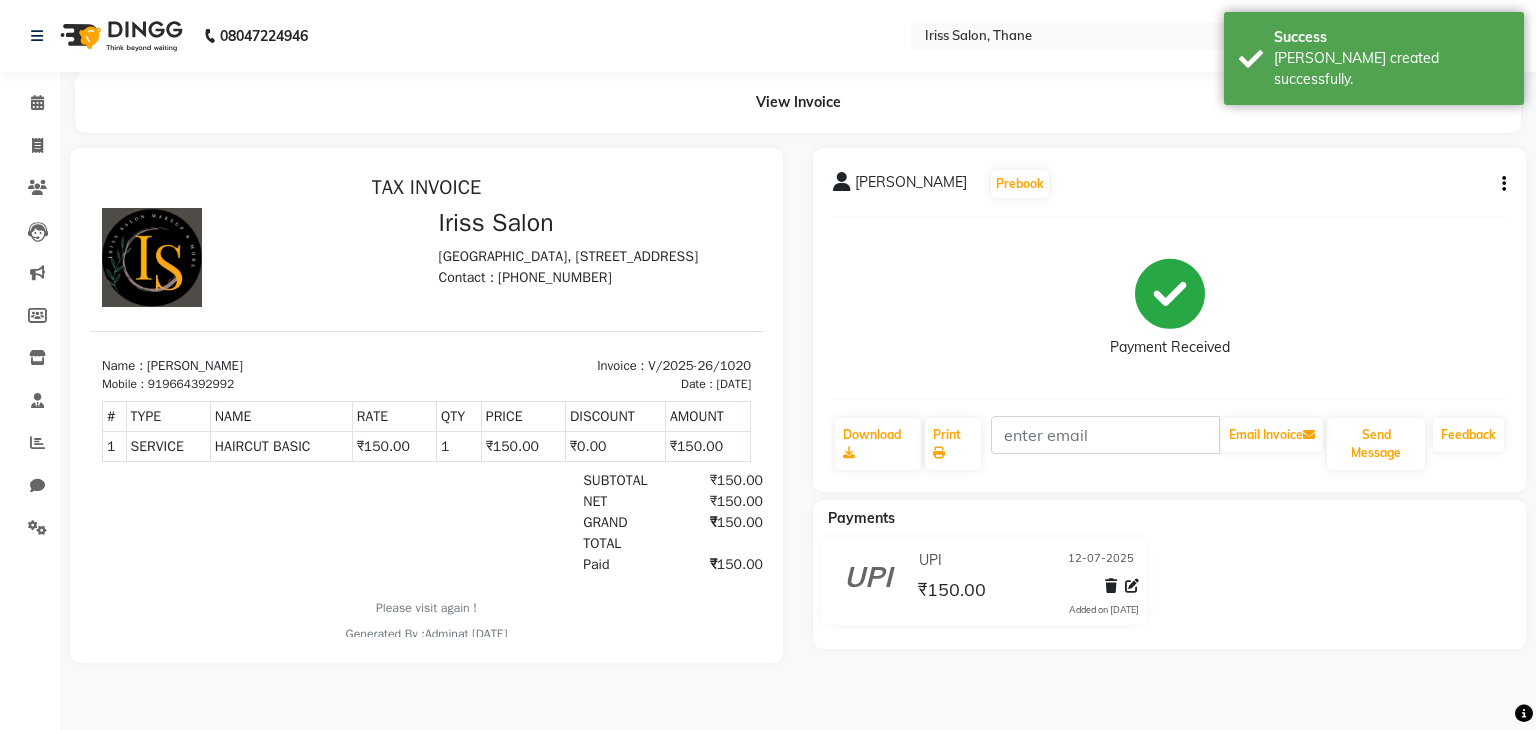 scroll, scrollTop: 0, scrollLeft: 0, axis: both 